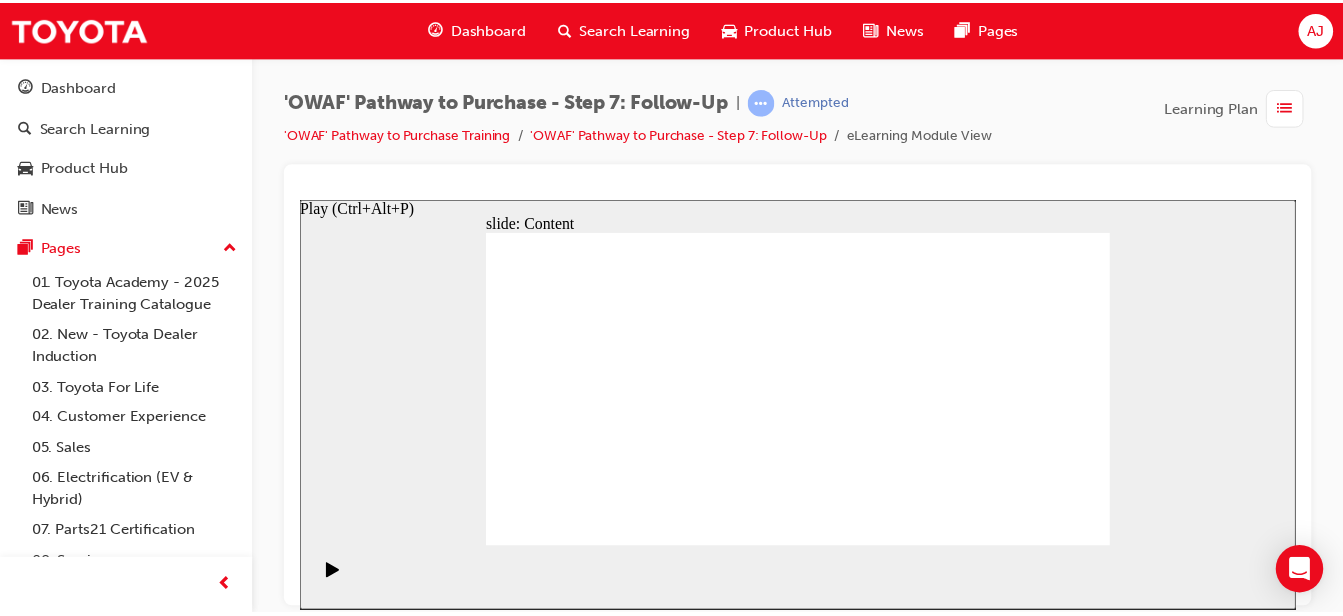 scroll, scrollTop: 0, scrollLeft: 0, axis: both 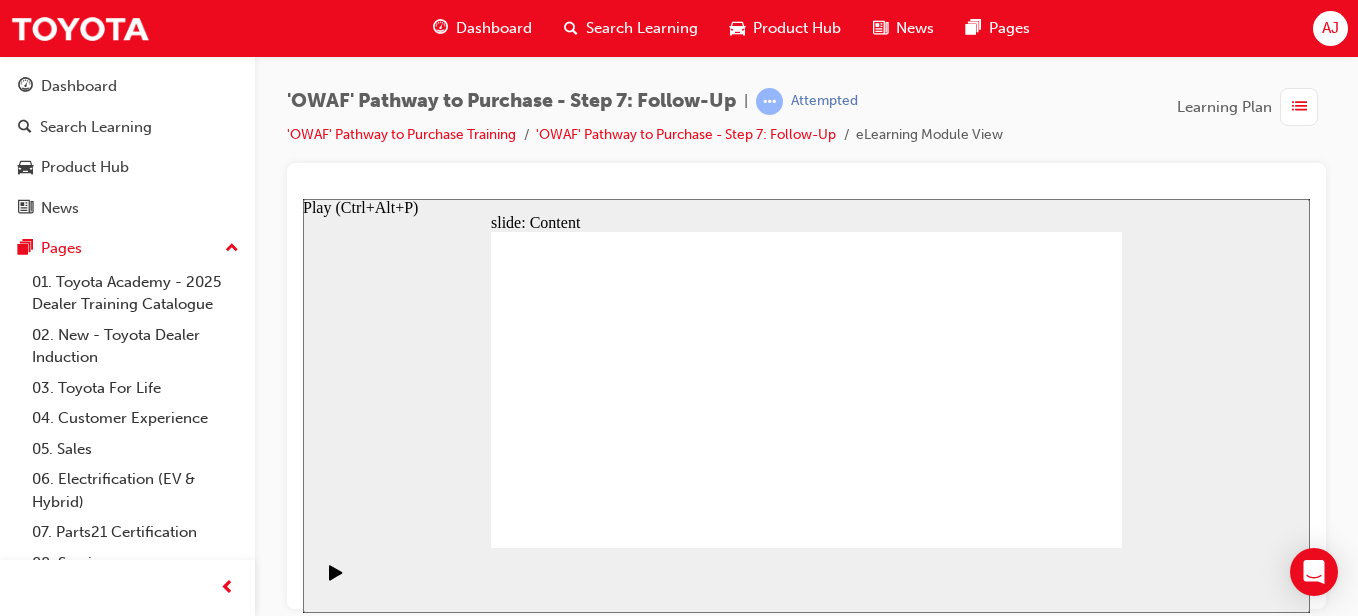 click 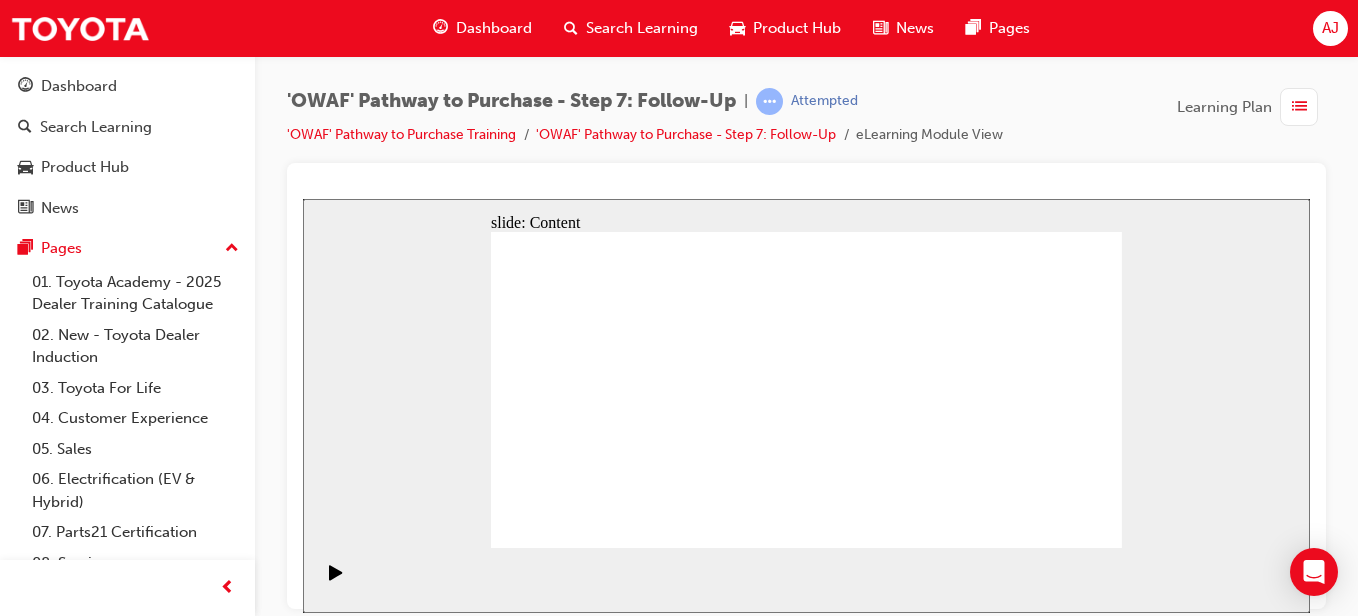 click 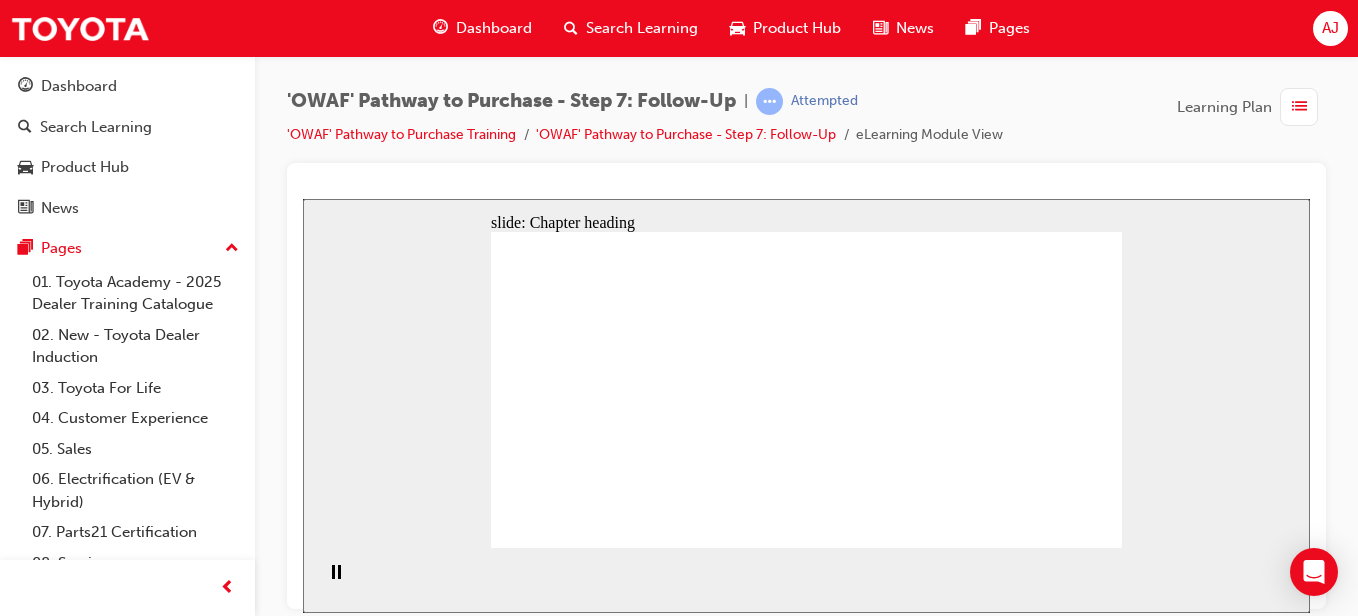 click 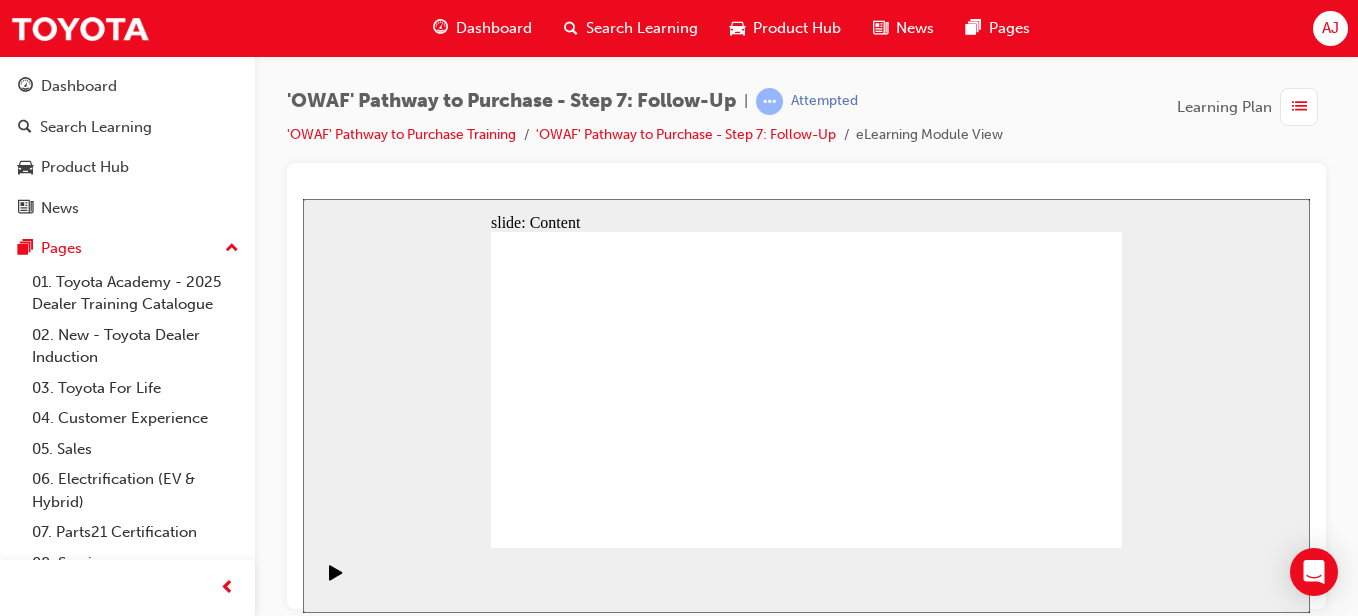 click 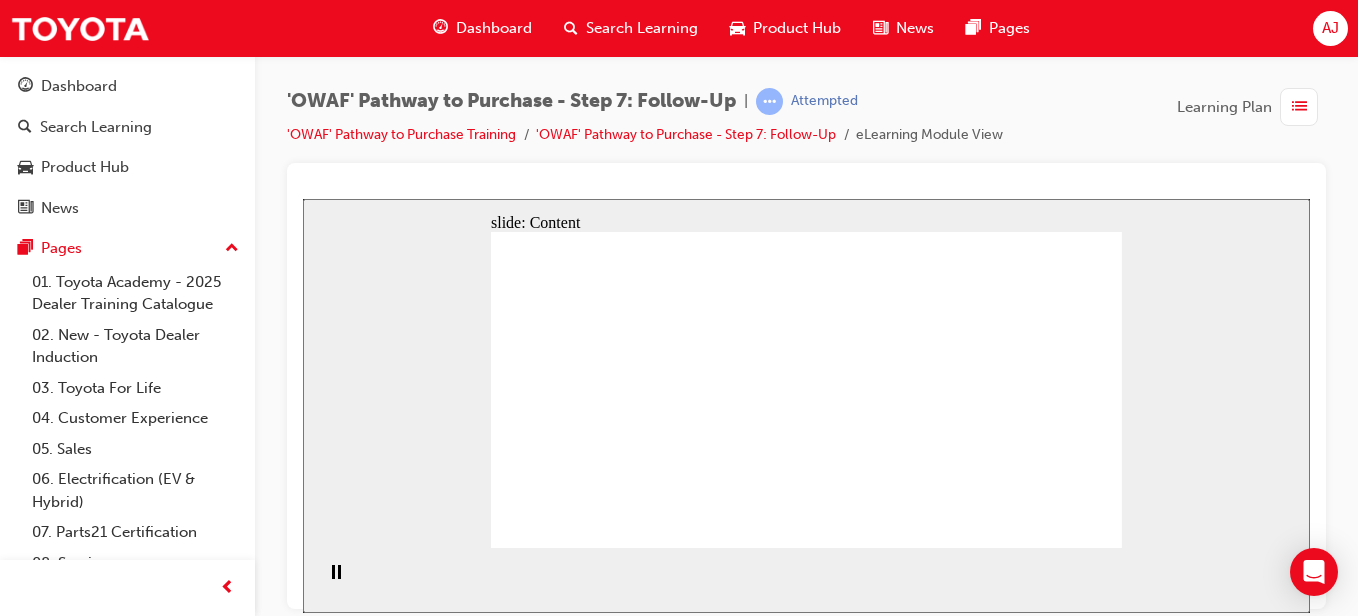 click 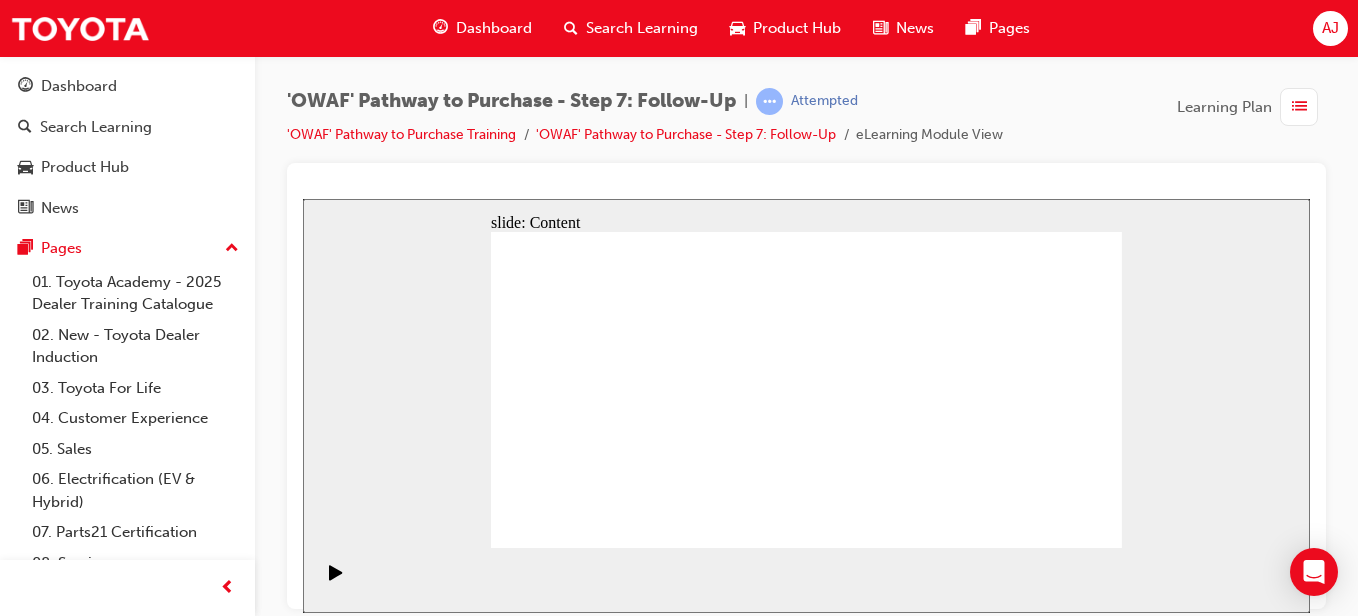 click 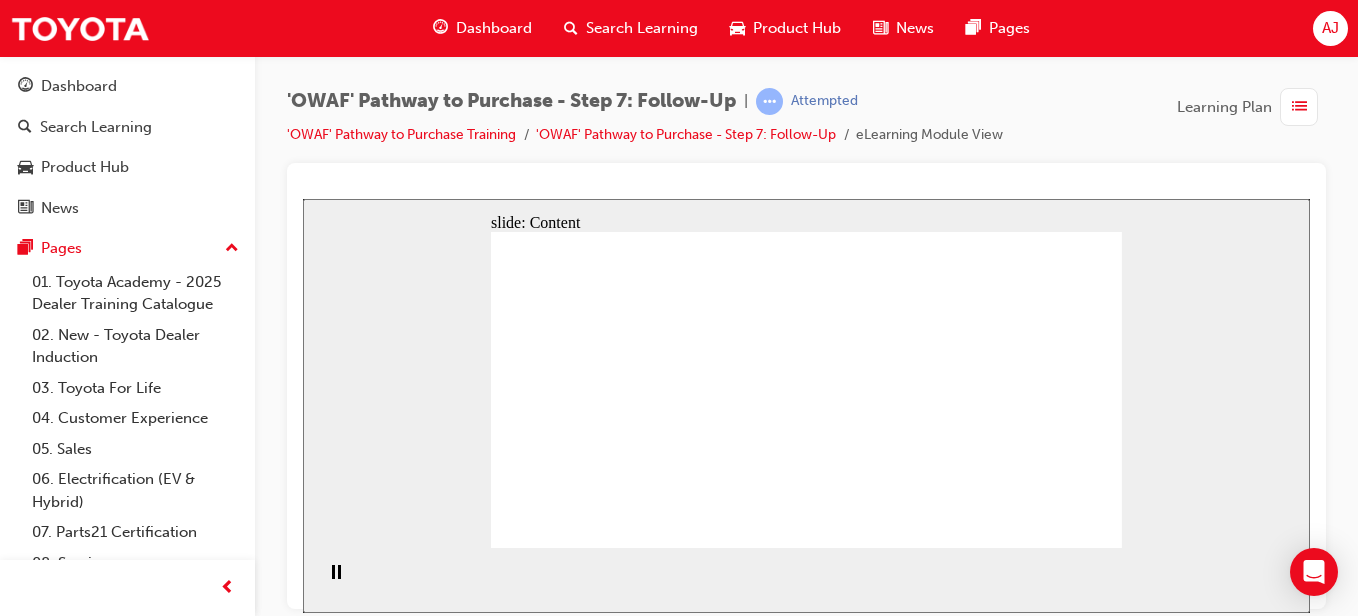 click 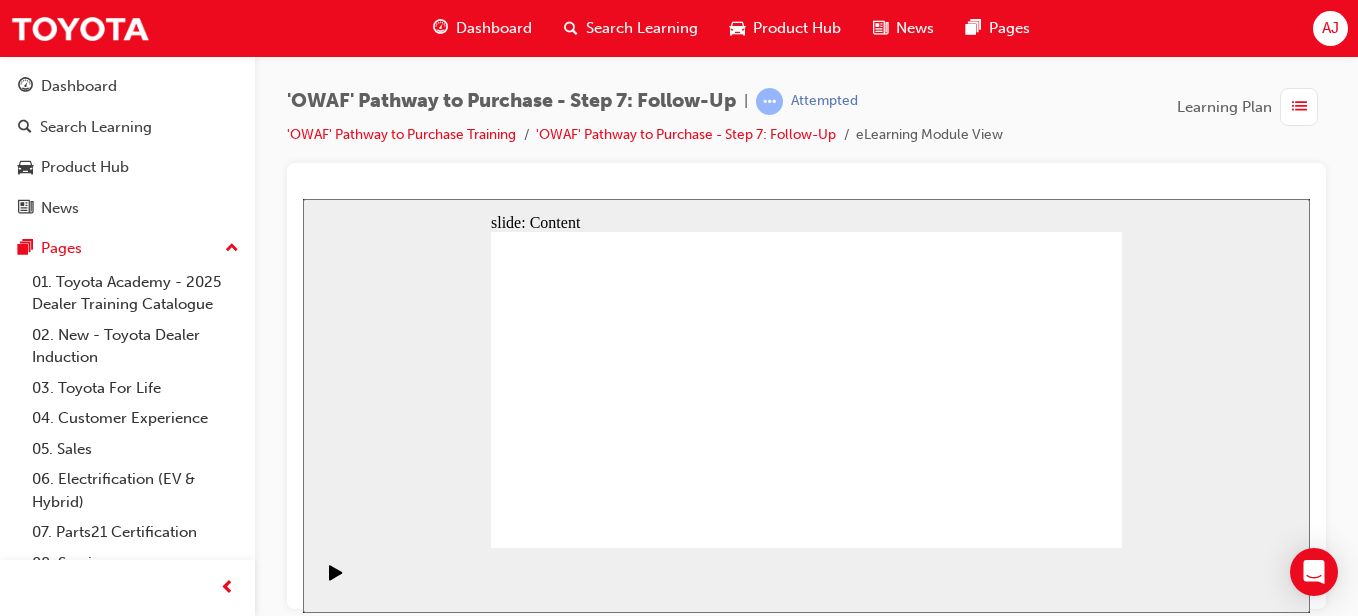click 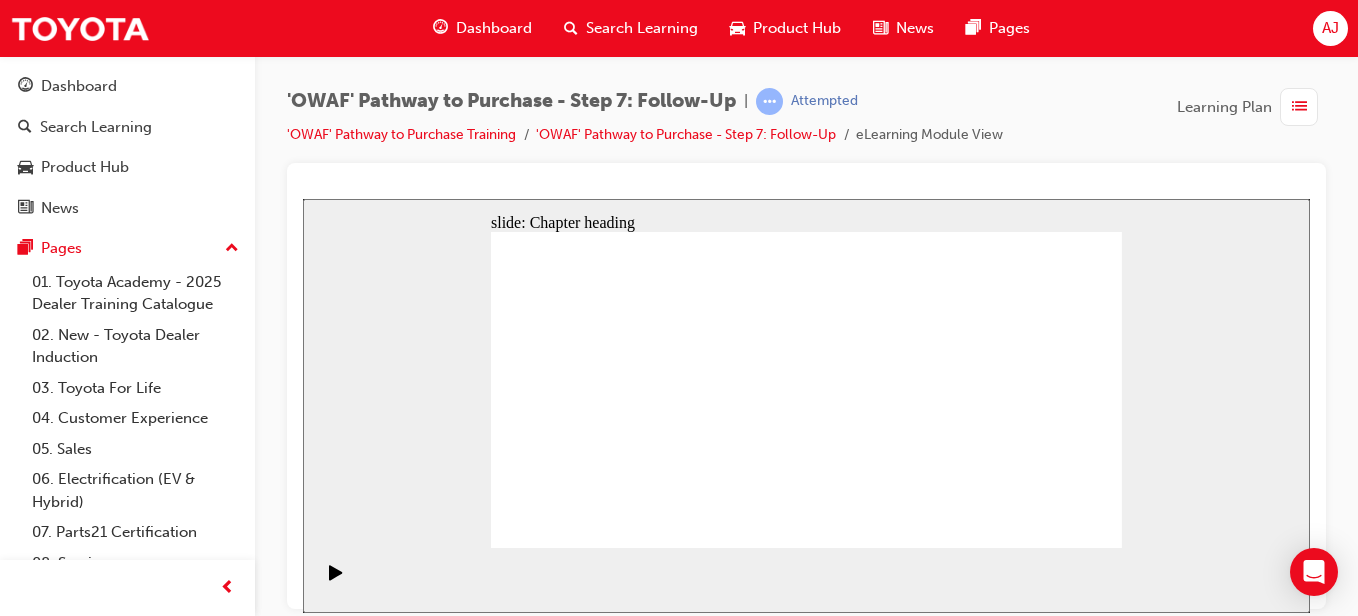 click 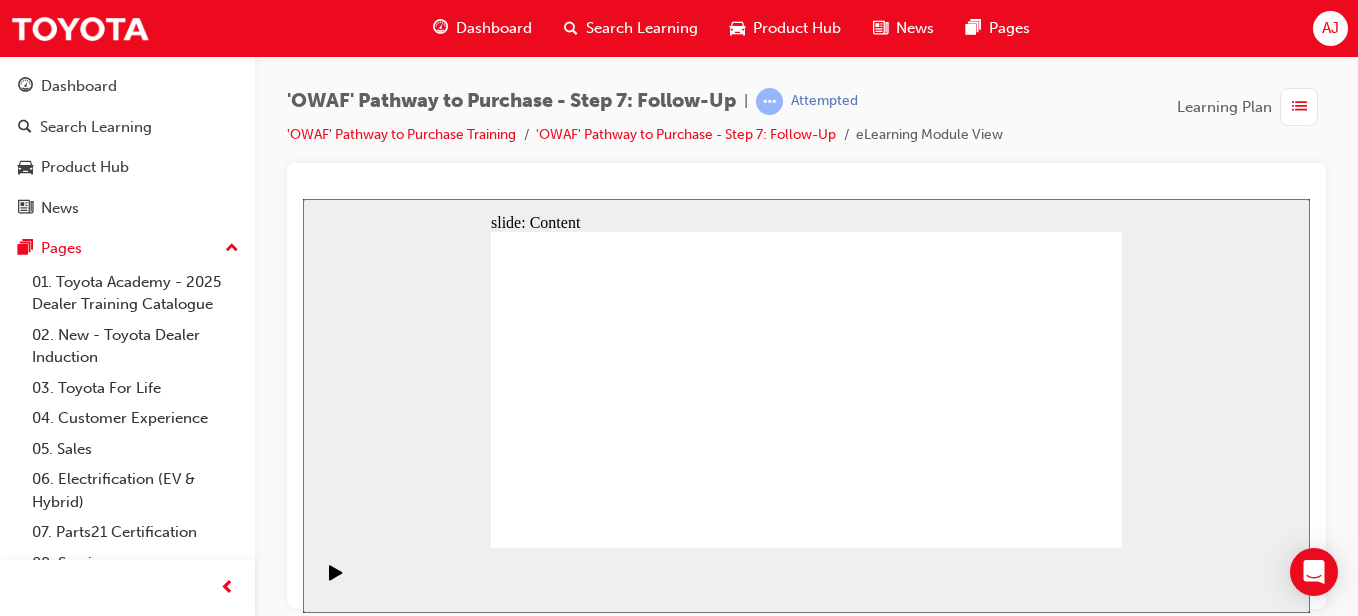 click 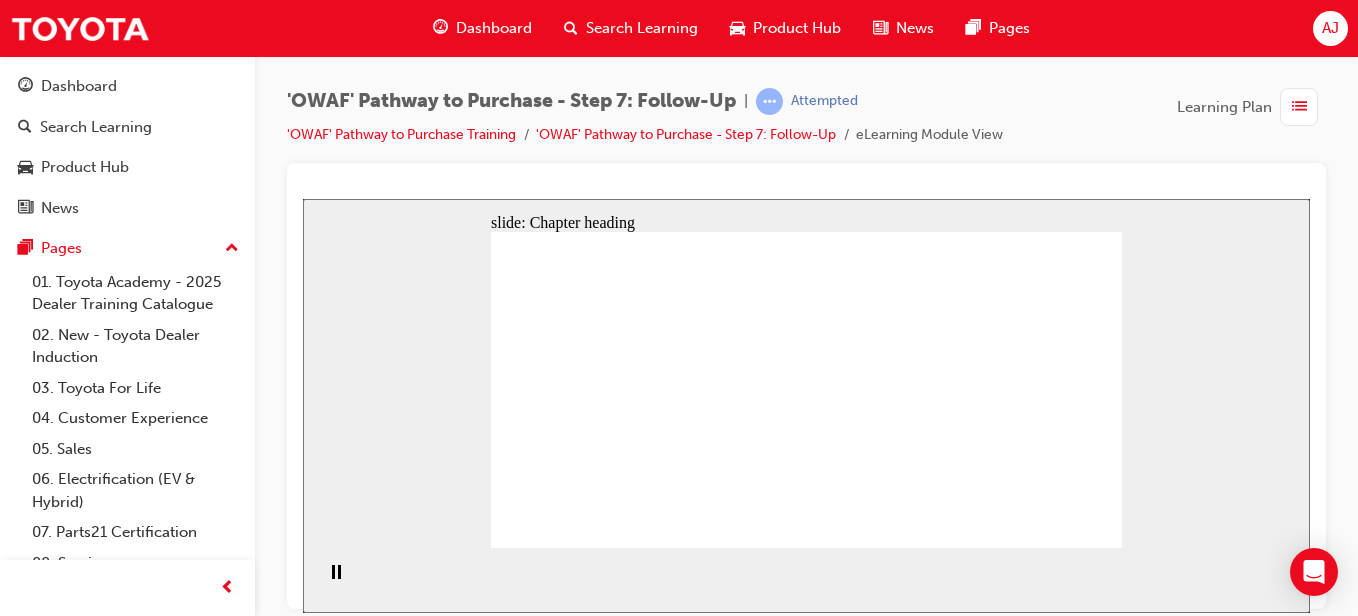 click 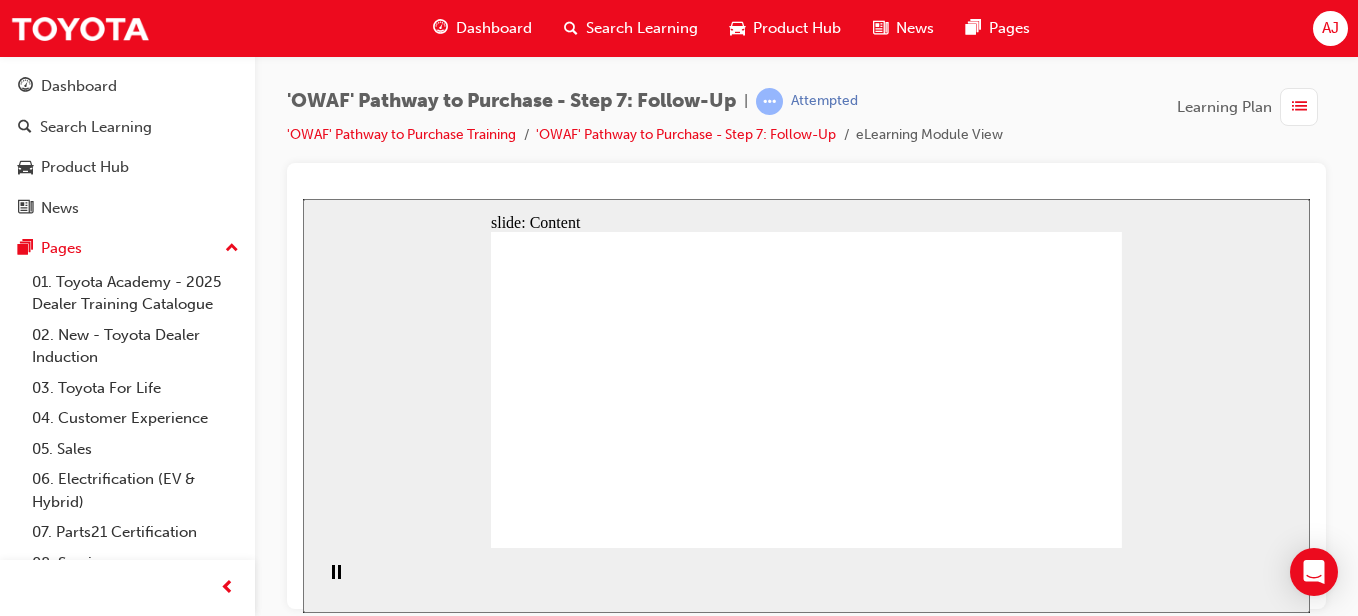 click 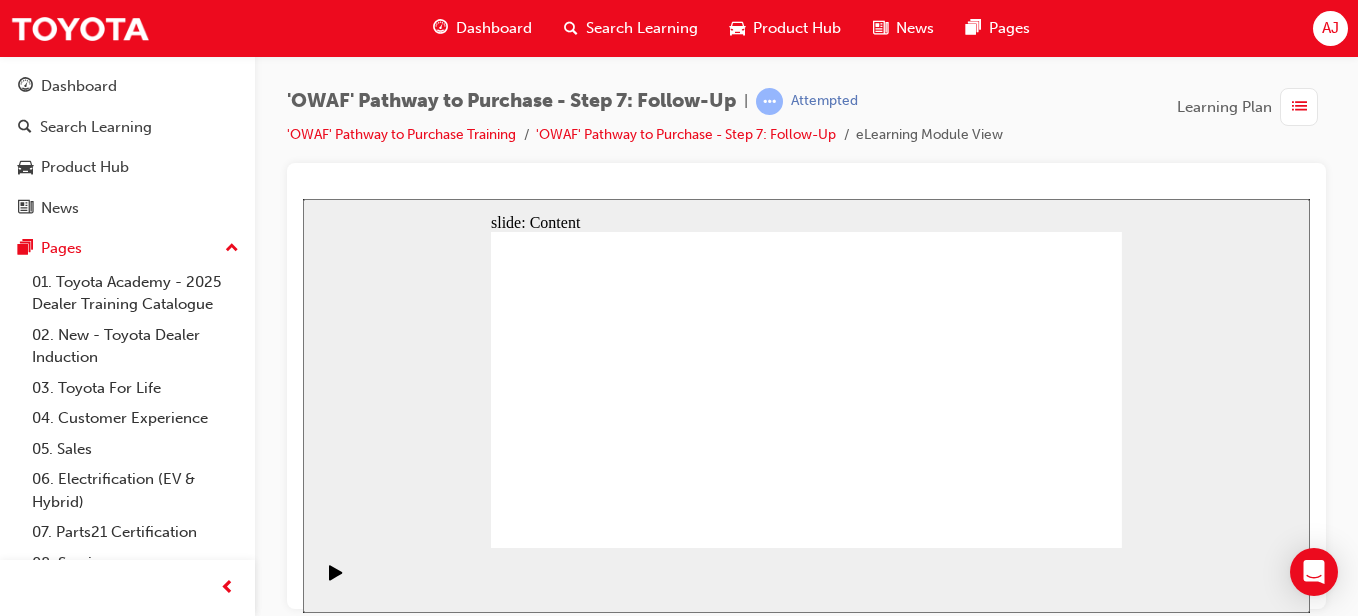 click 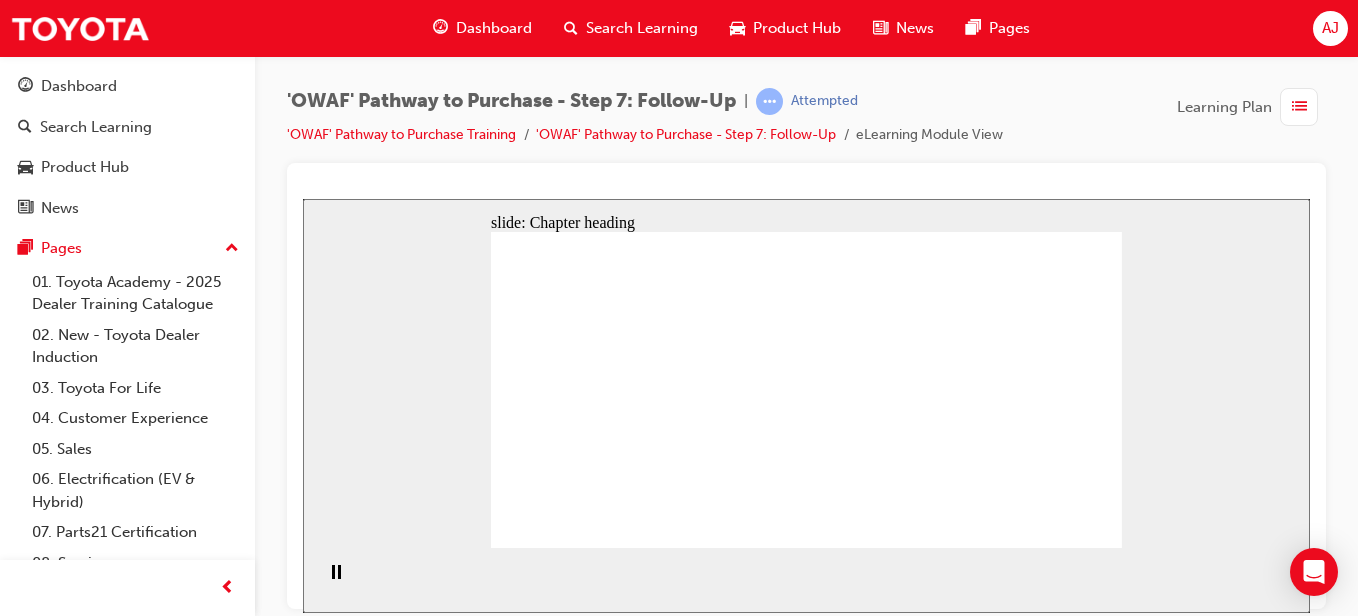 click 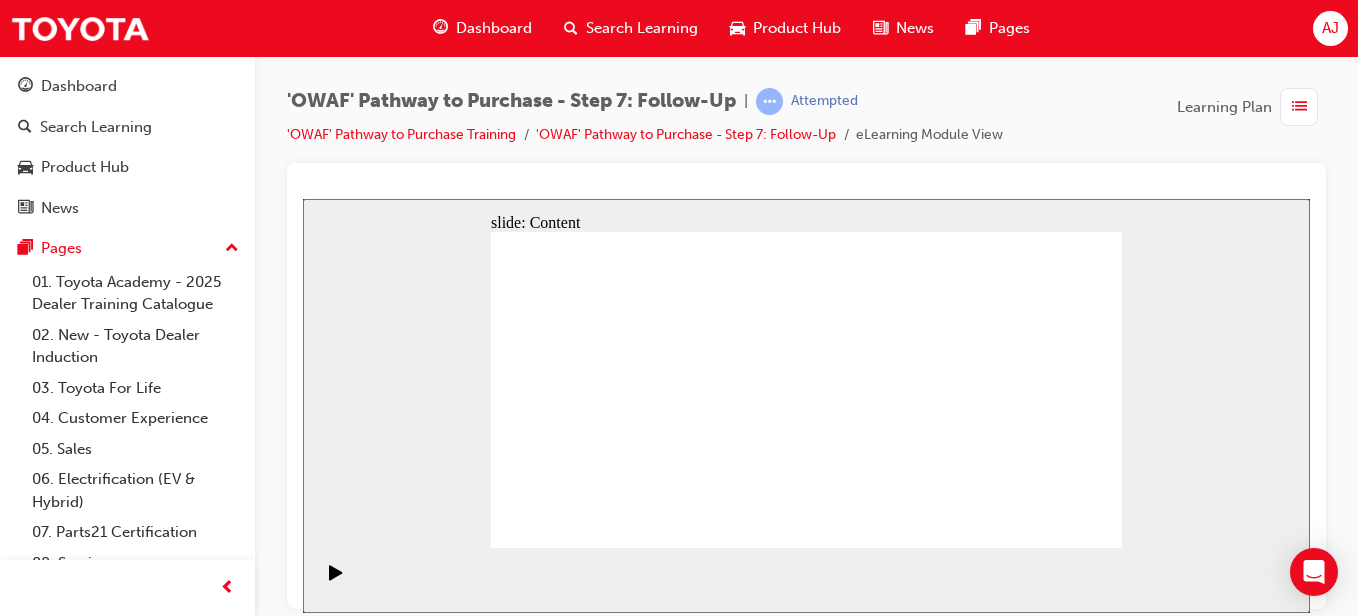 click 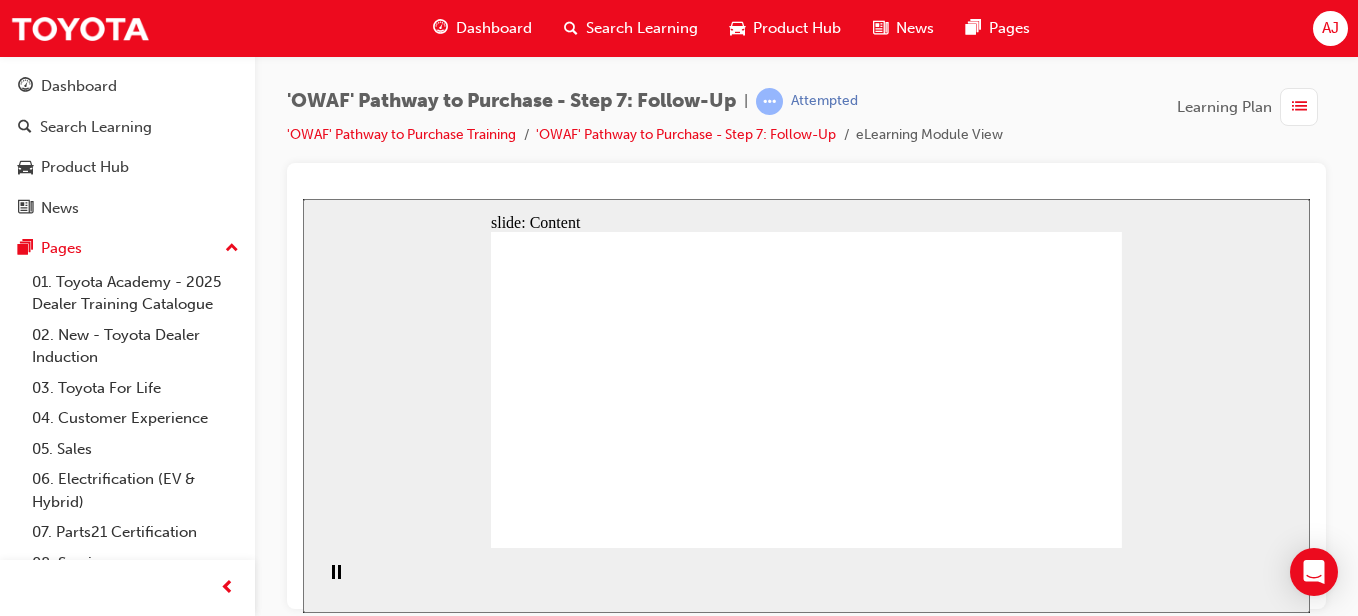 click 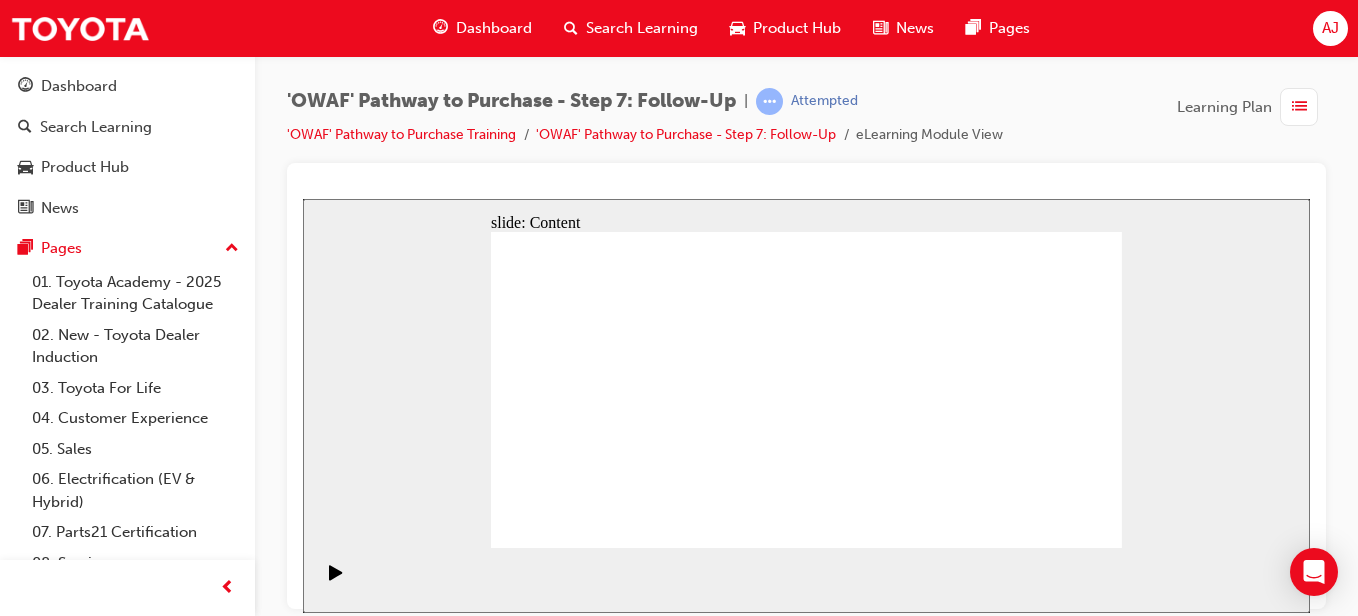 click 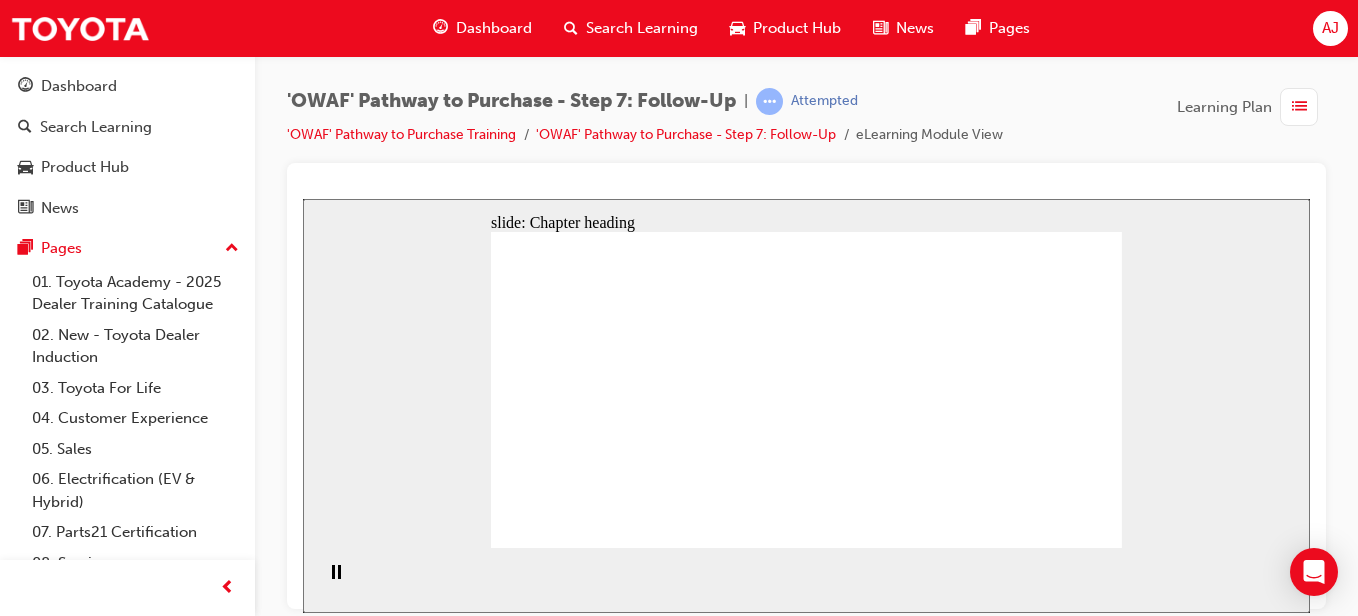 click 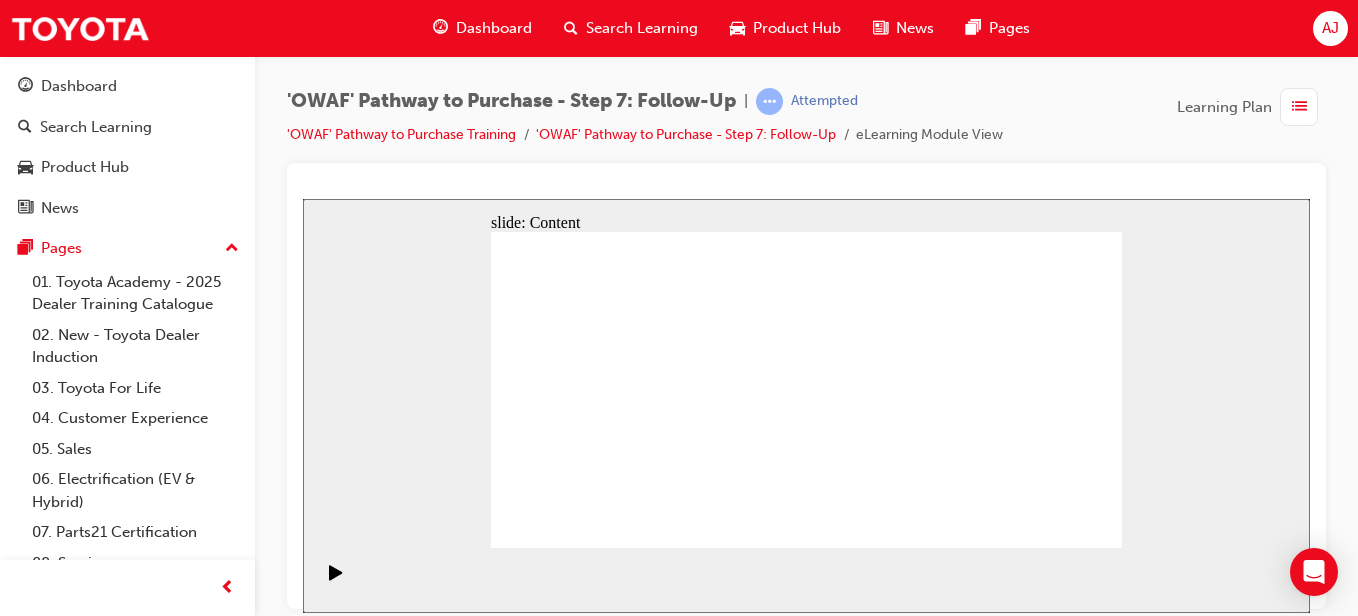 click 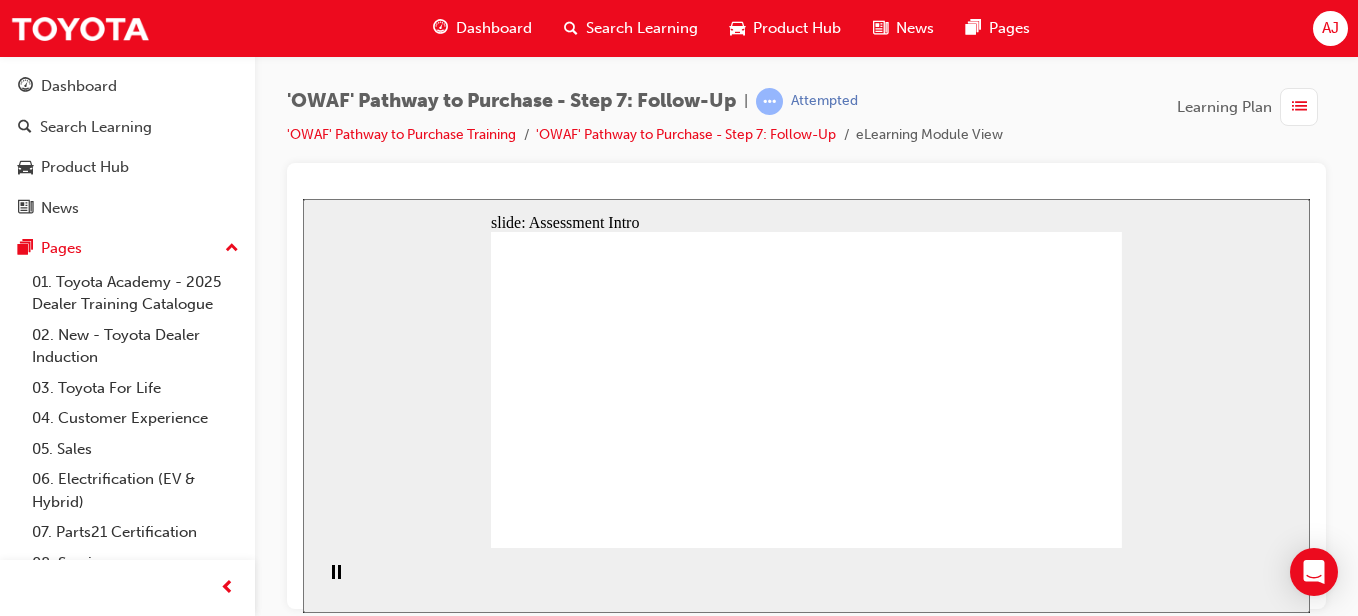 click 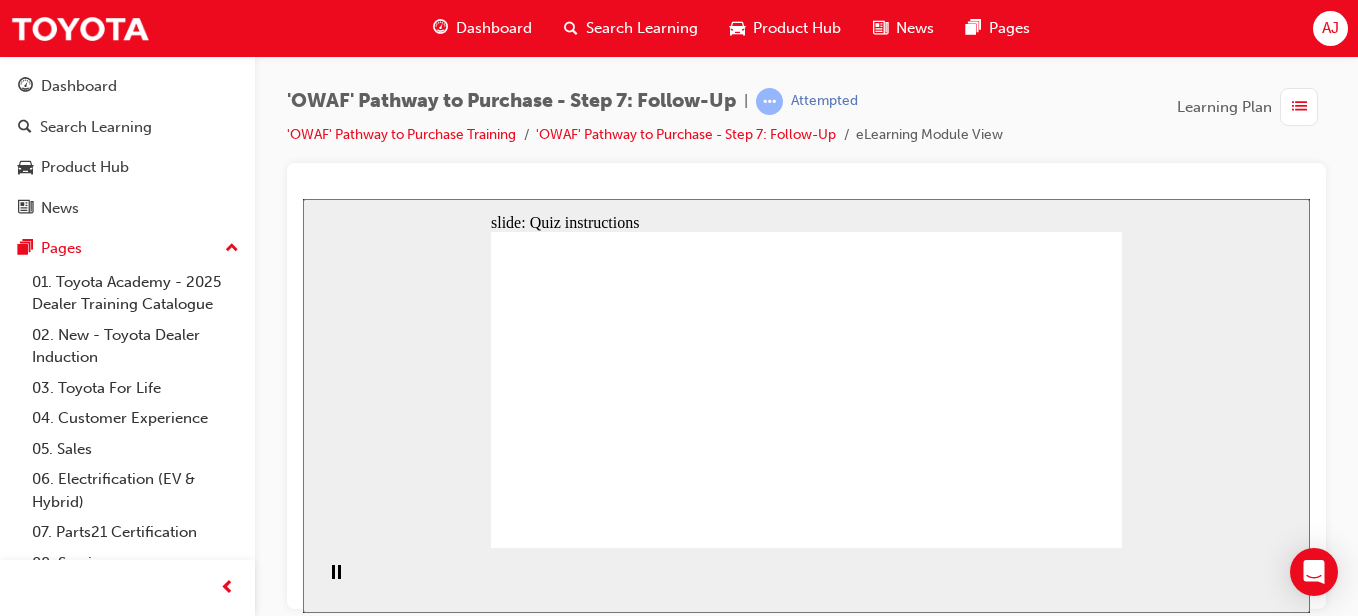 click 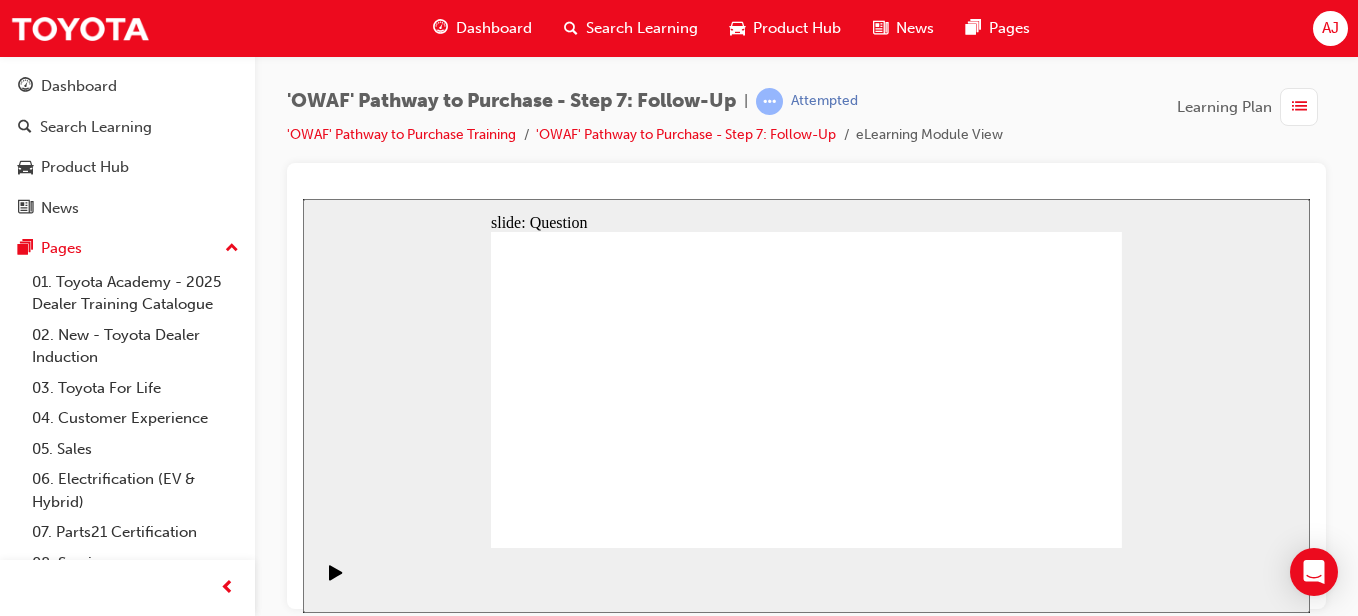 click 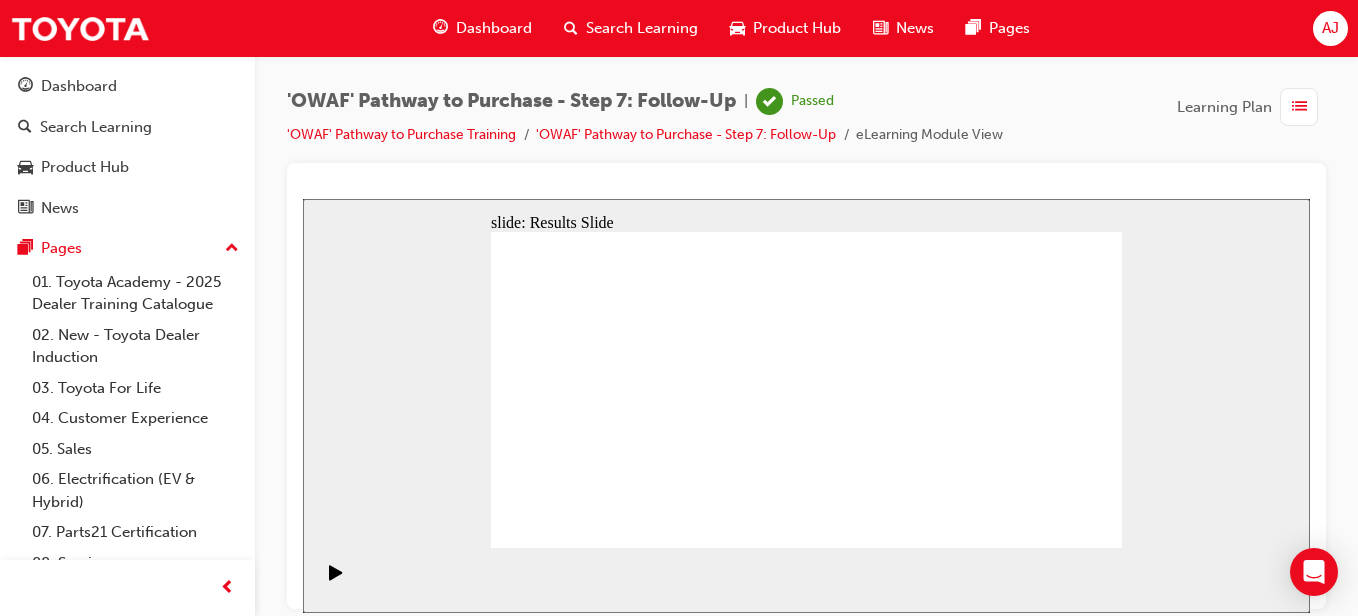 click 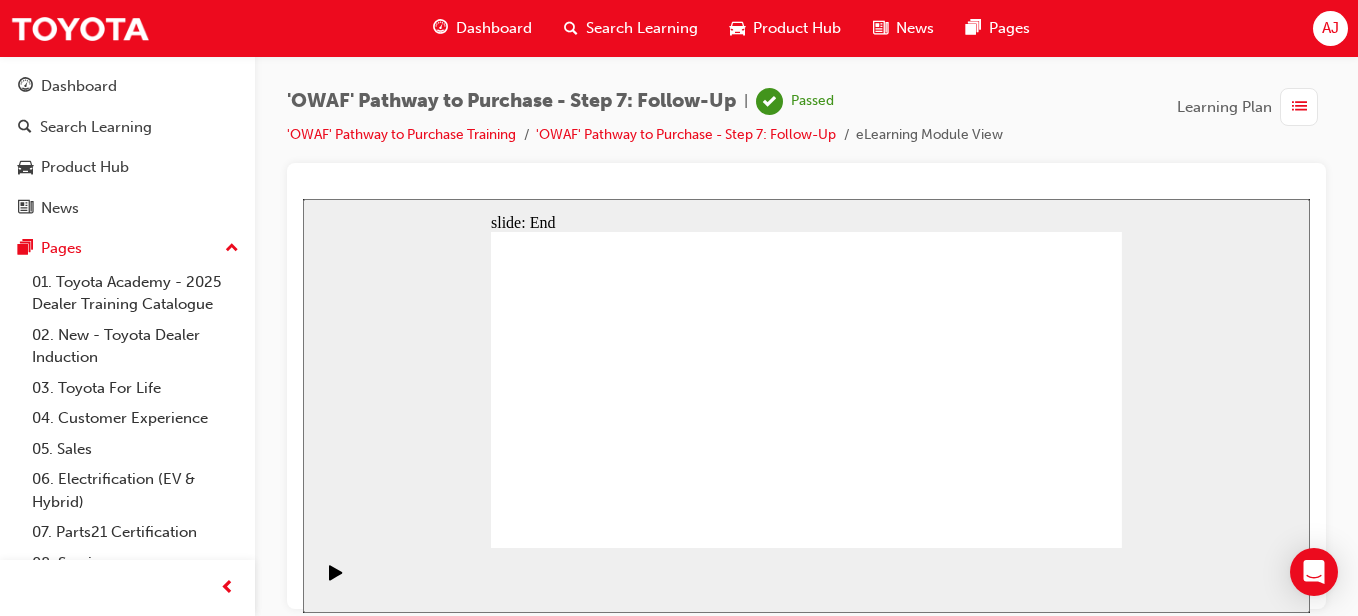 click 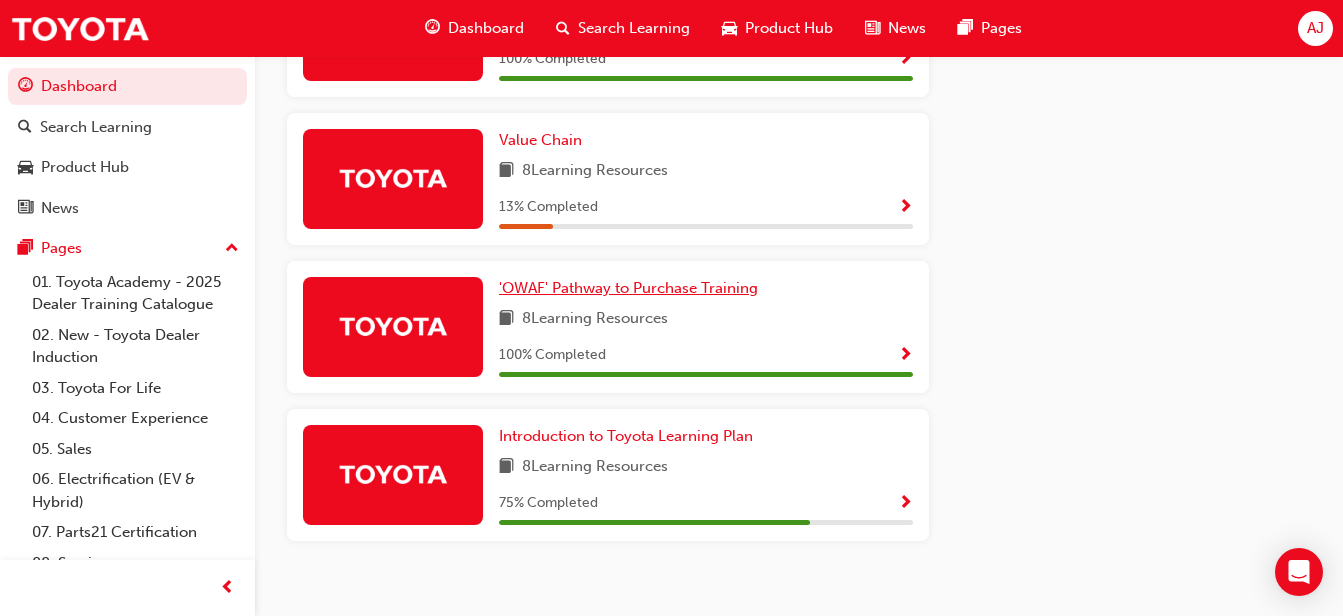 scroll, scrollTop: 1379, scrollLeft: 0, axis: vertical 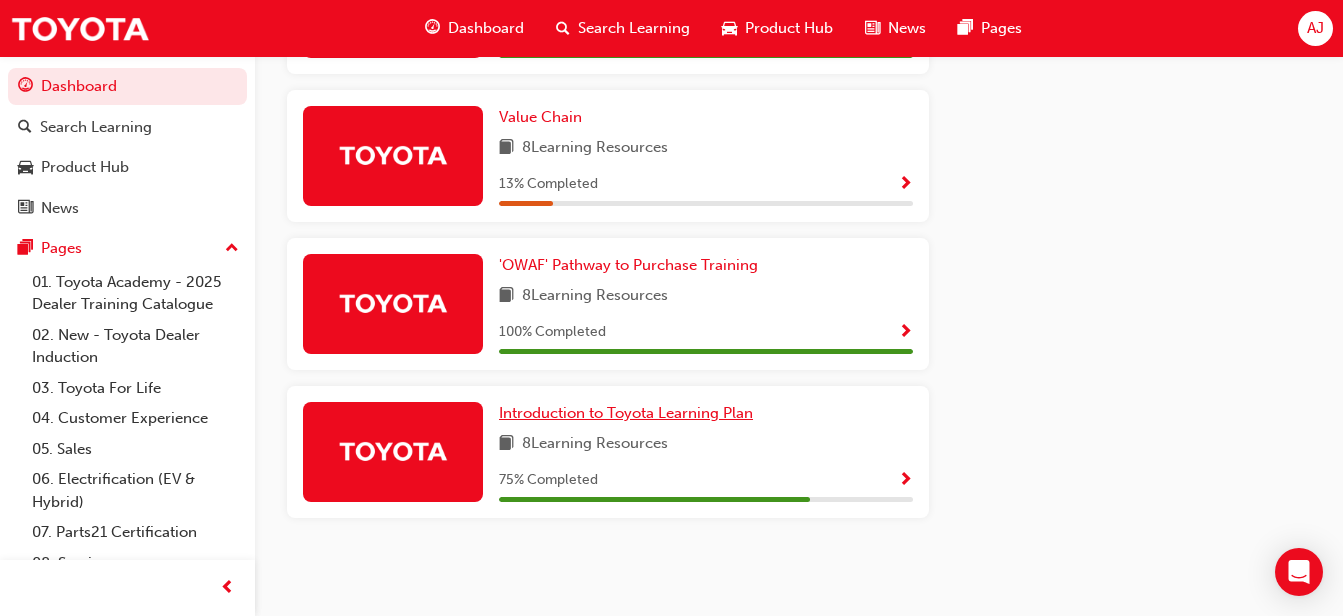 click on "Introduction to Toyota Learning Plan" at bounding box center [626, 413] 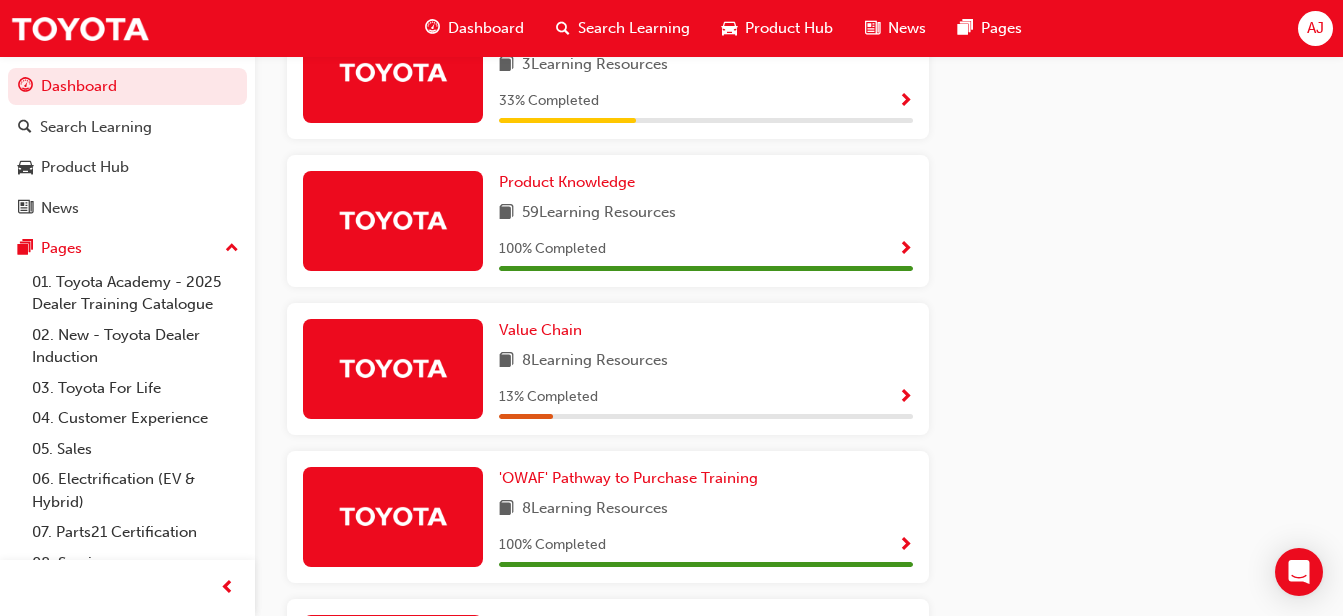 scroll, scrollTop: 1187, scrollLeft: 0, axis: vertical 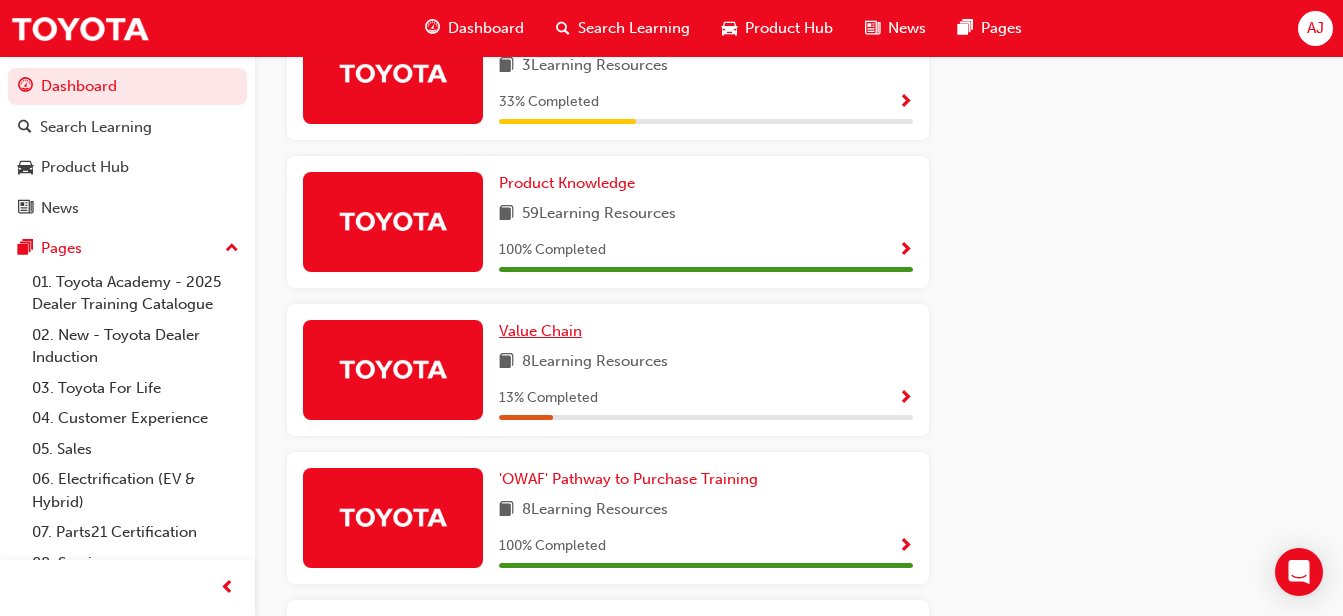 click on "Value Chain" at bounding box center (540, 331) 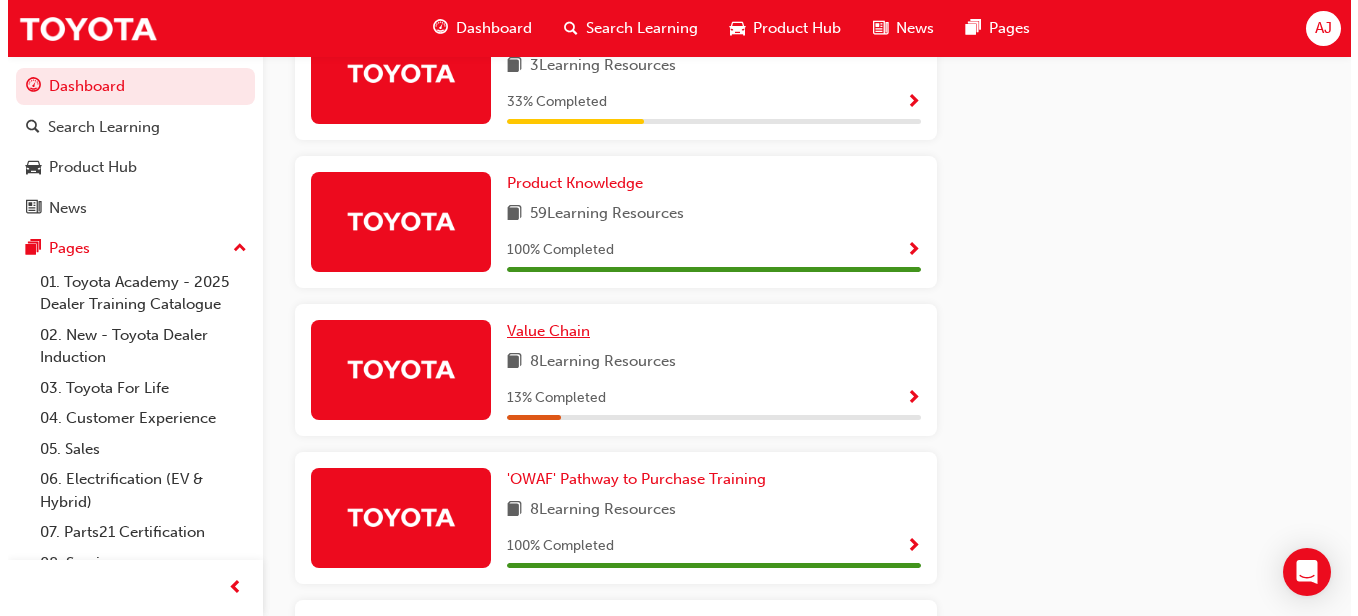 scroll, scrollTop: 0, scrollLeft: 0, axis: both 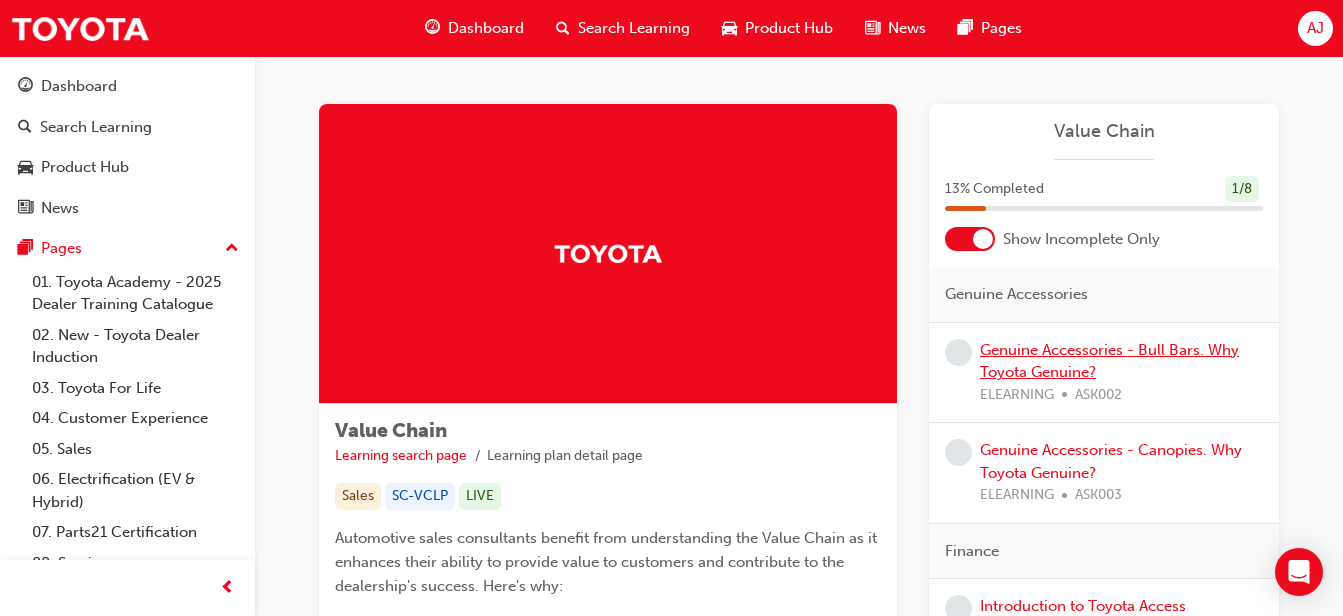 click on "Genuine Accessories - Bull Bars. Why Toyota Genuine?" at bounding box center [1109, 361] 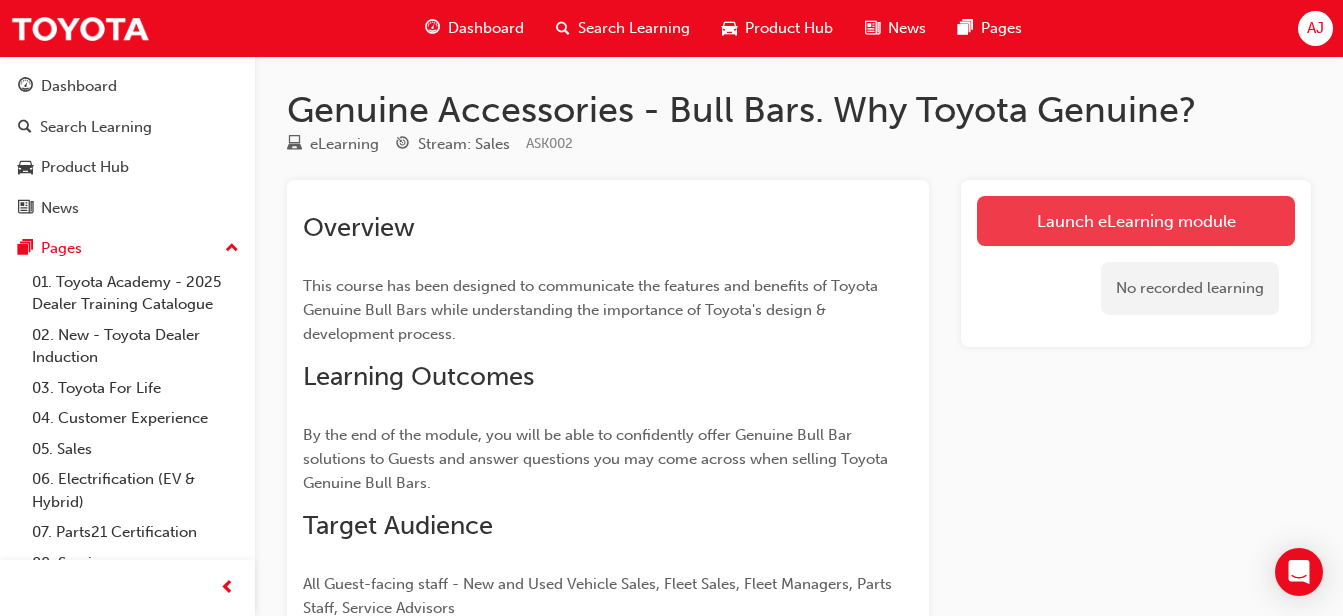 click on "Launch eLearning module" at bounding box center [1136, 221] 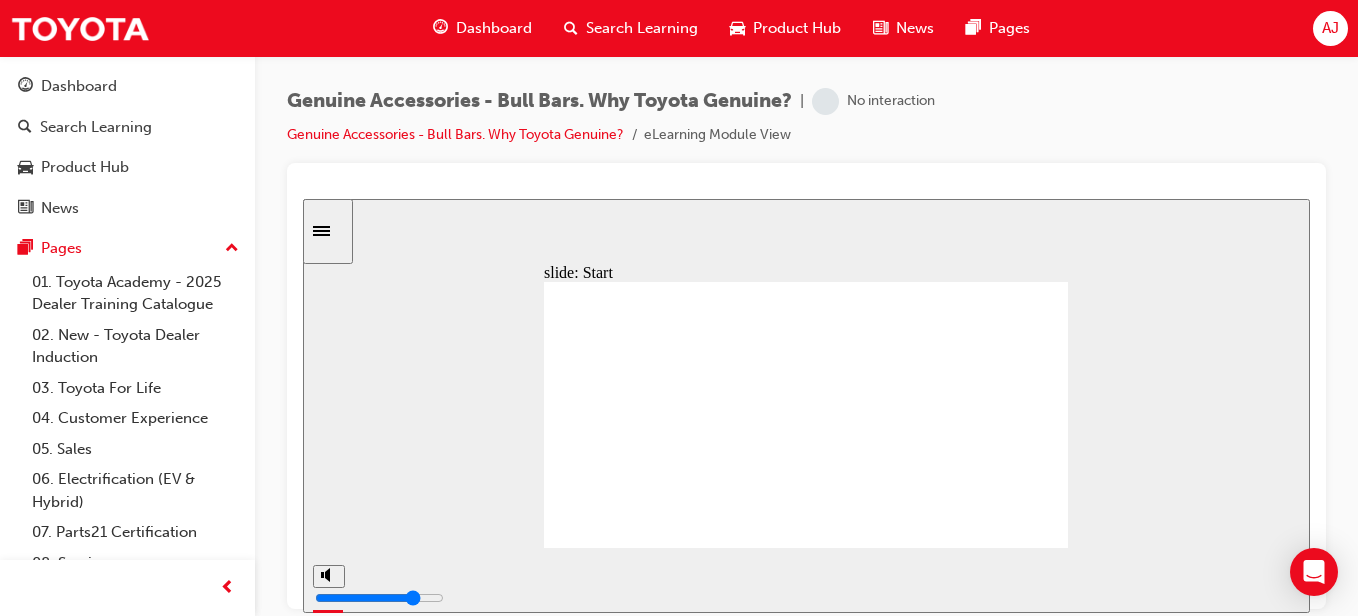 scroll, scrollTop: 0, scrollLeft: 0, axis: both 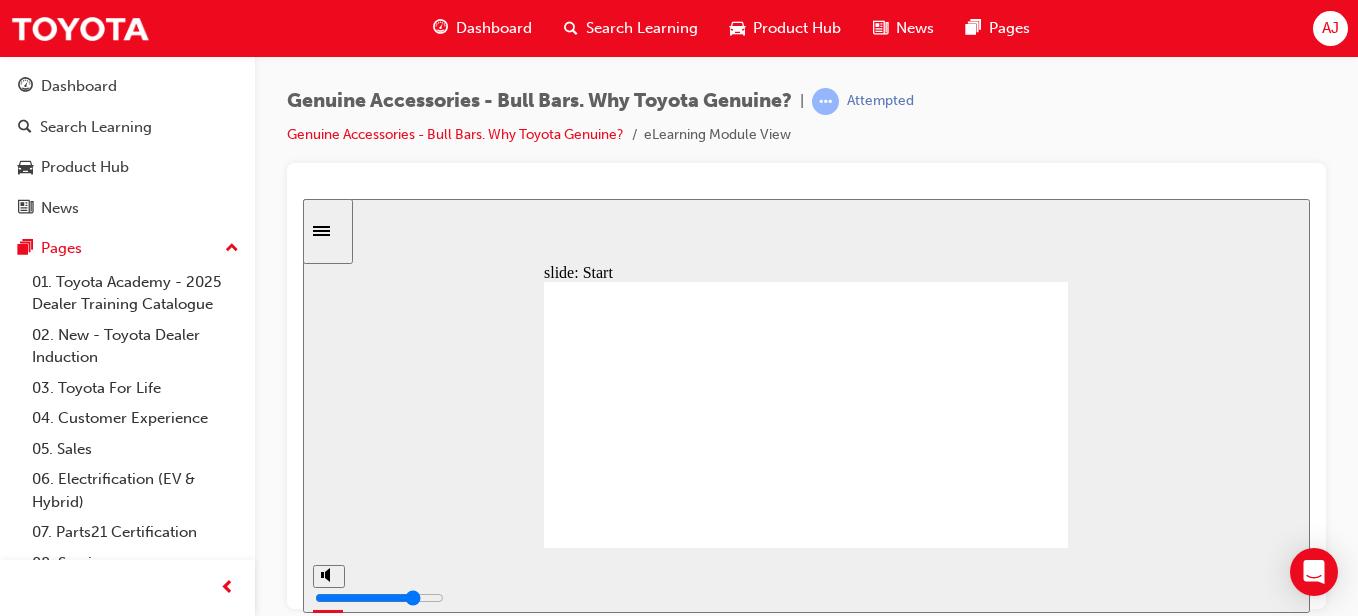 click 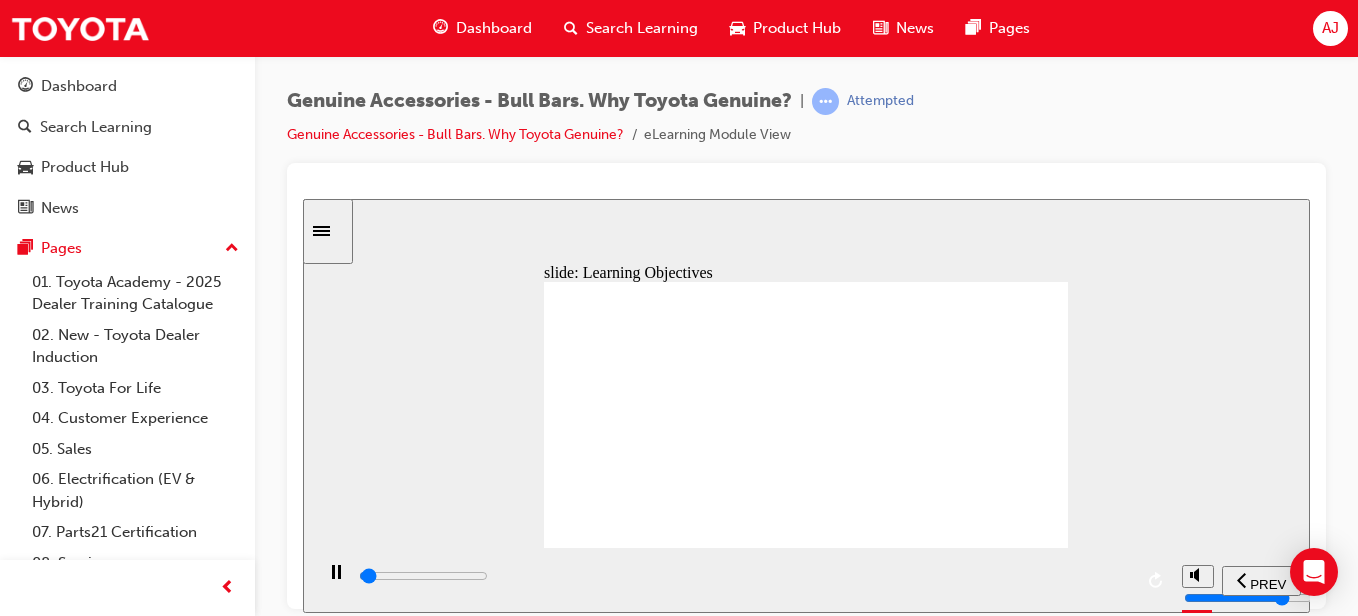 click at bounding box center (806, 1219) 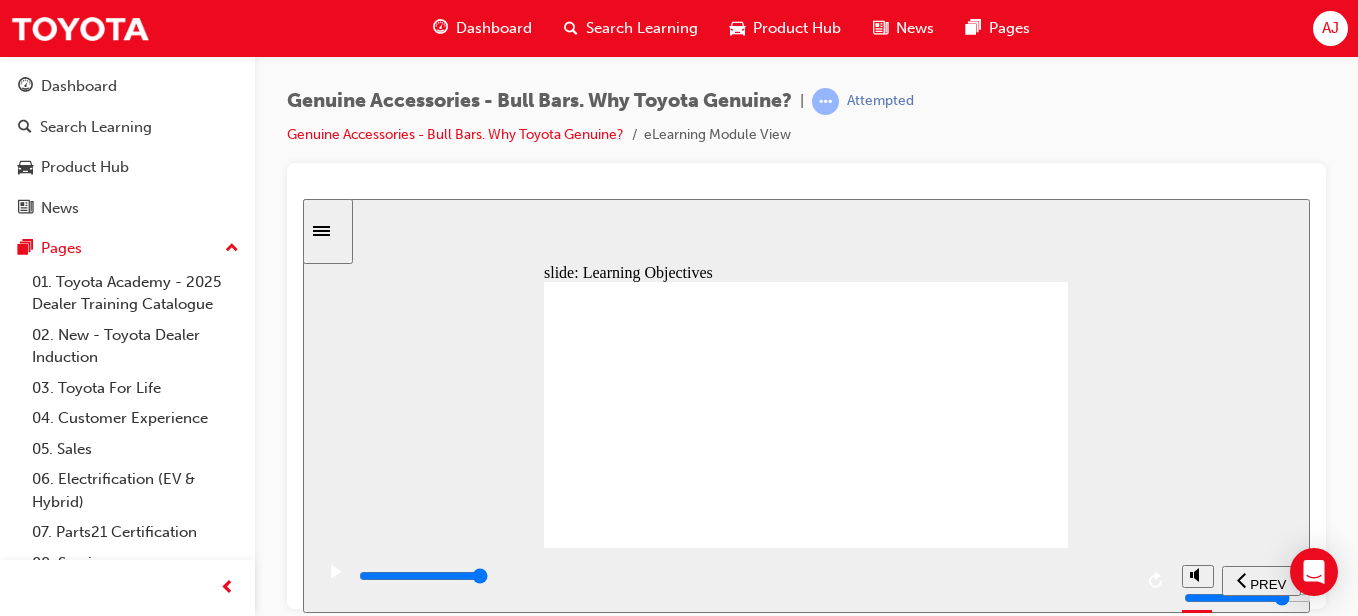 click 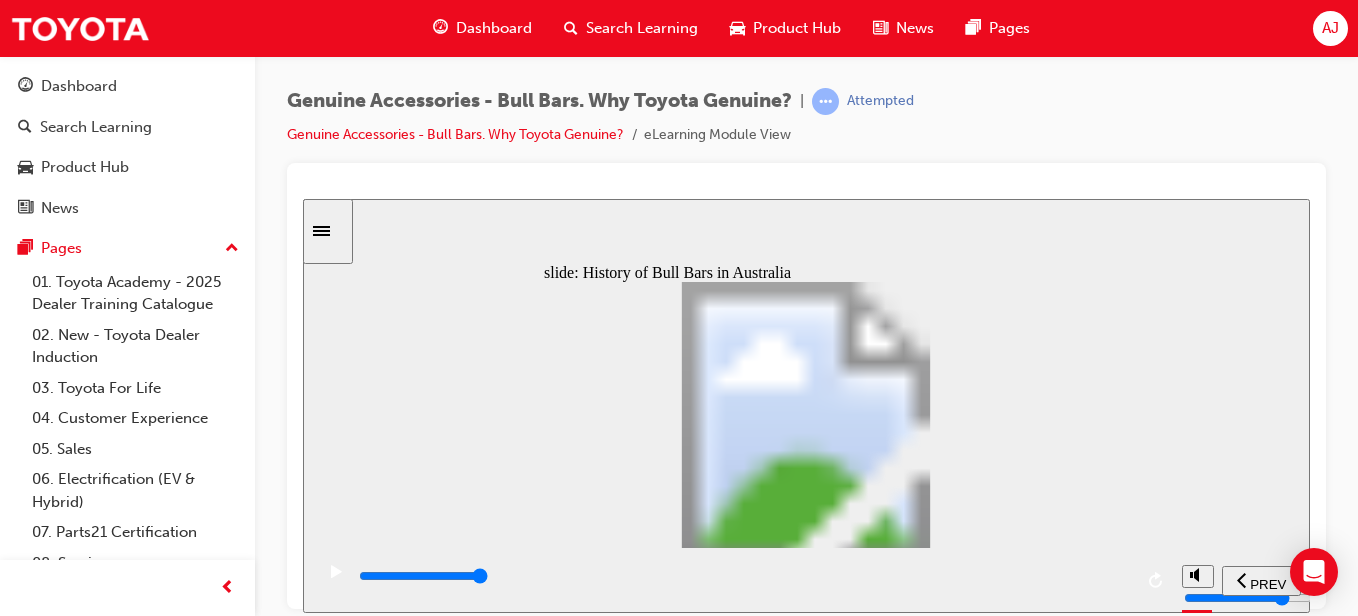 click 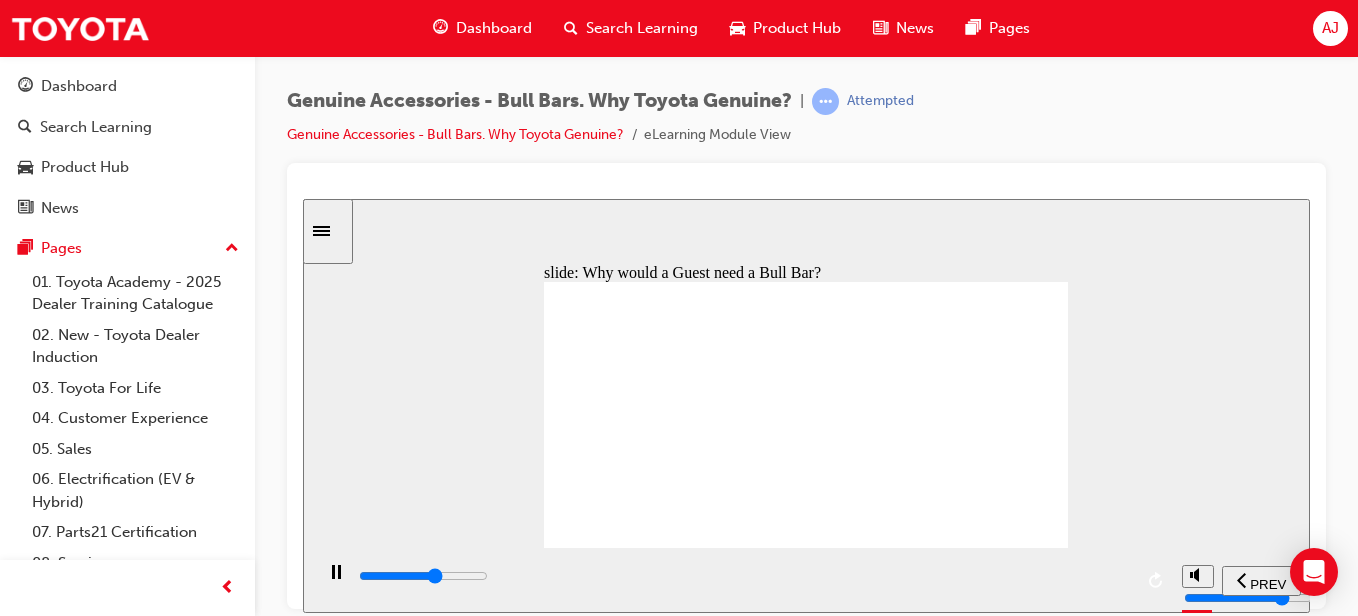 click at bounding box center [806, 1219] 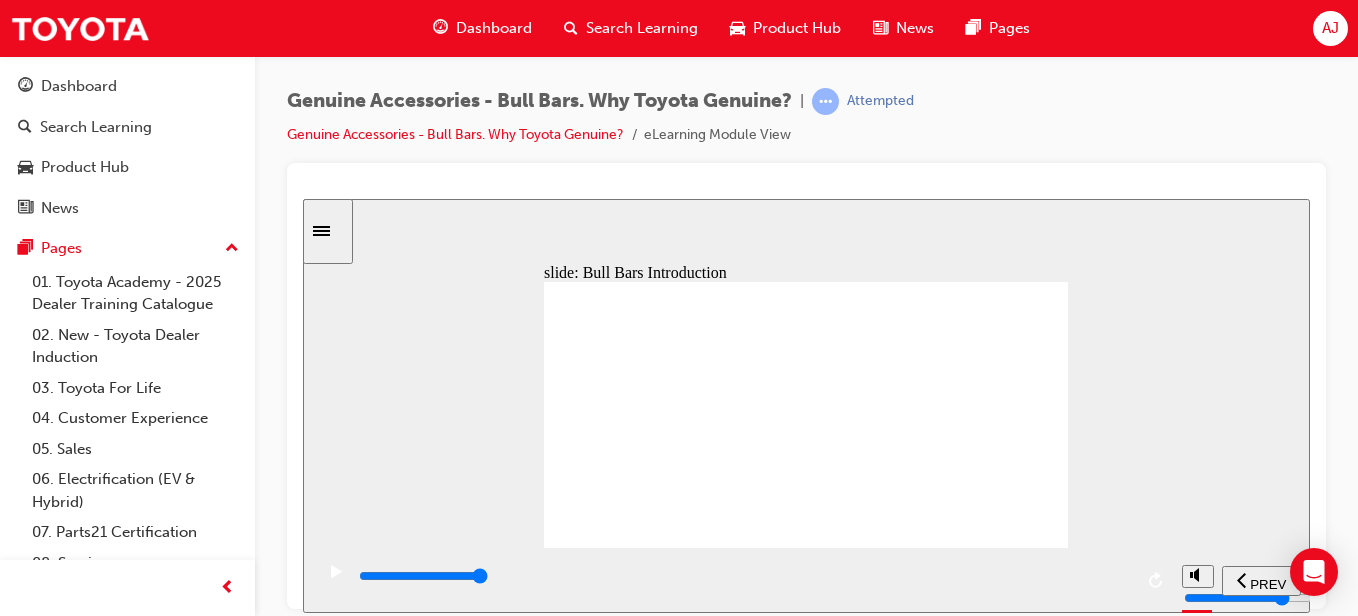 click 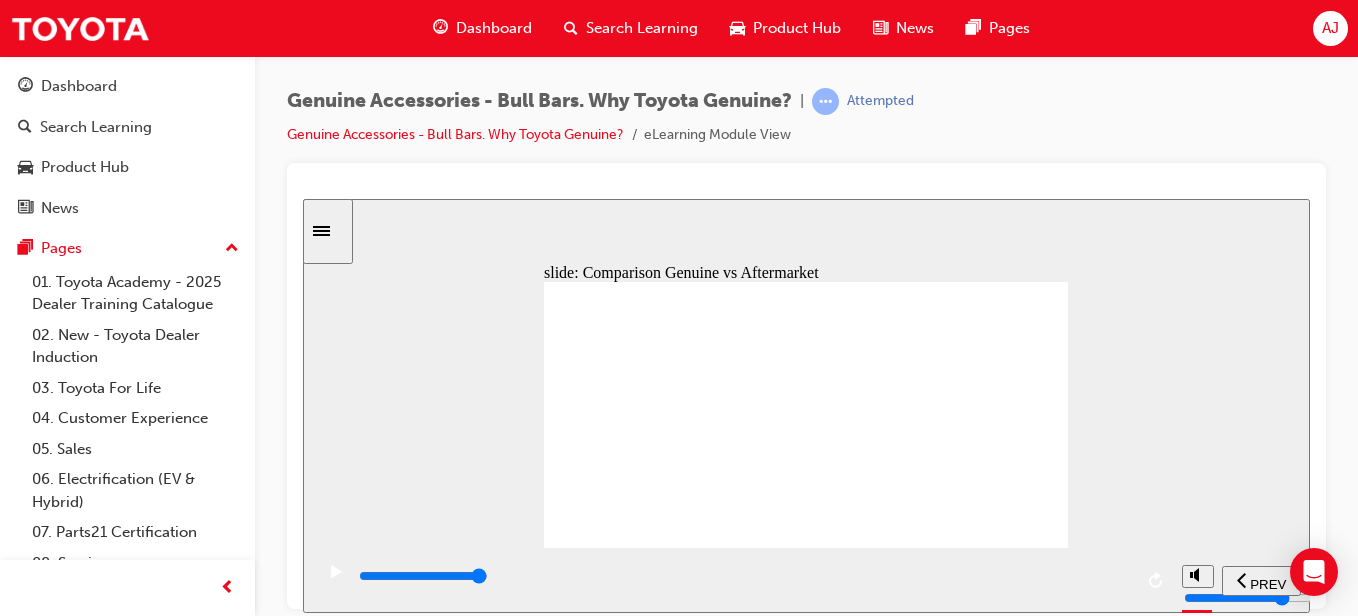 click 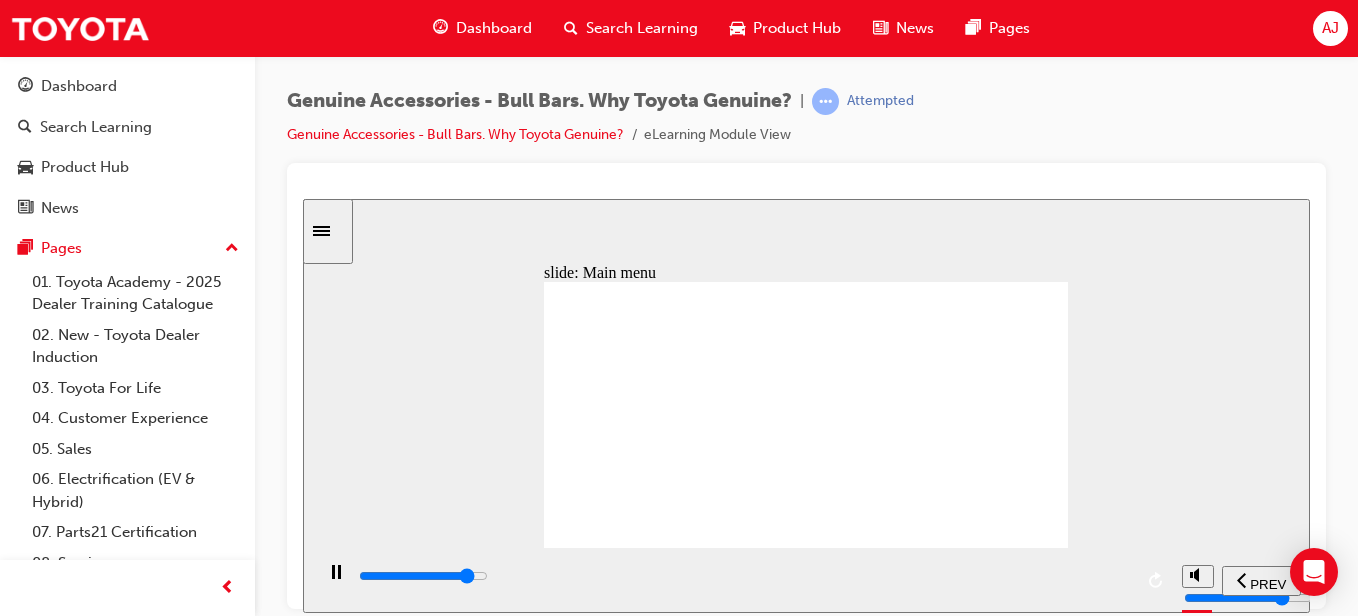 click 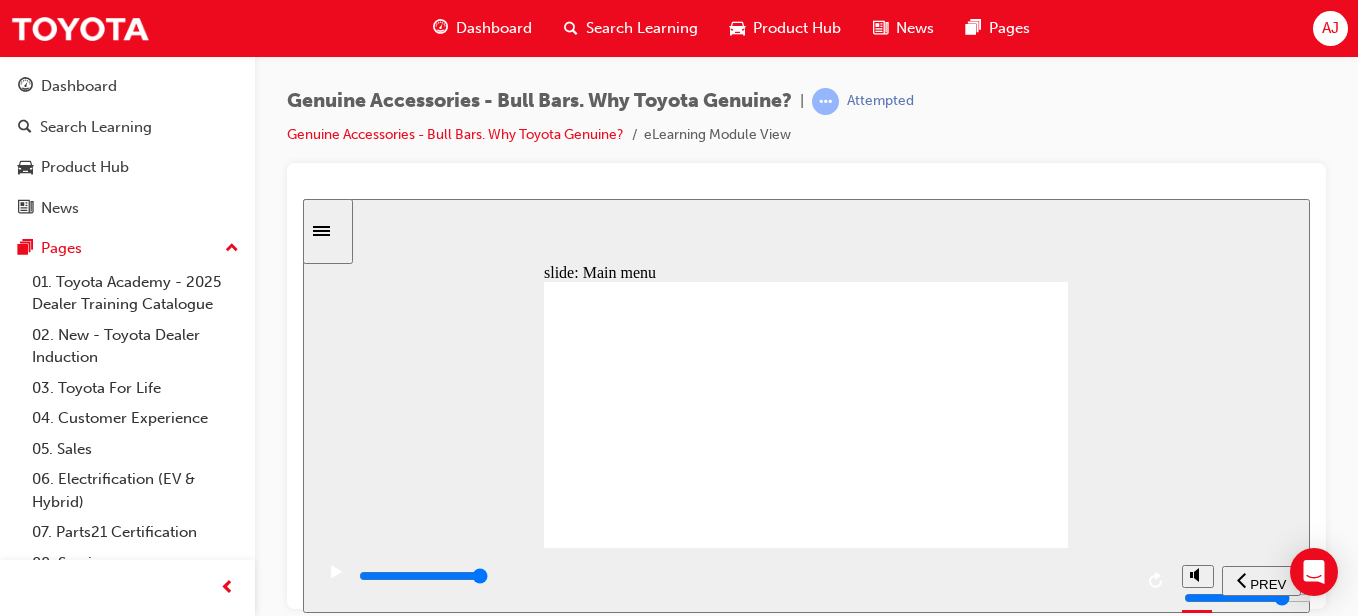 click 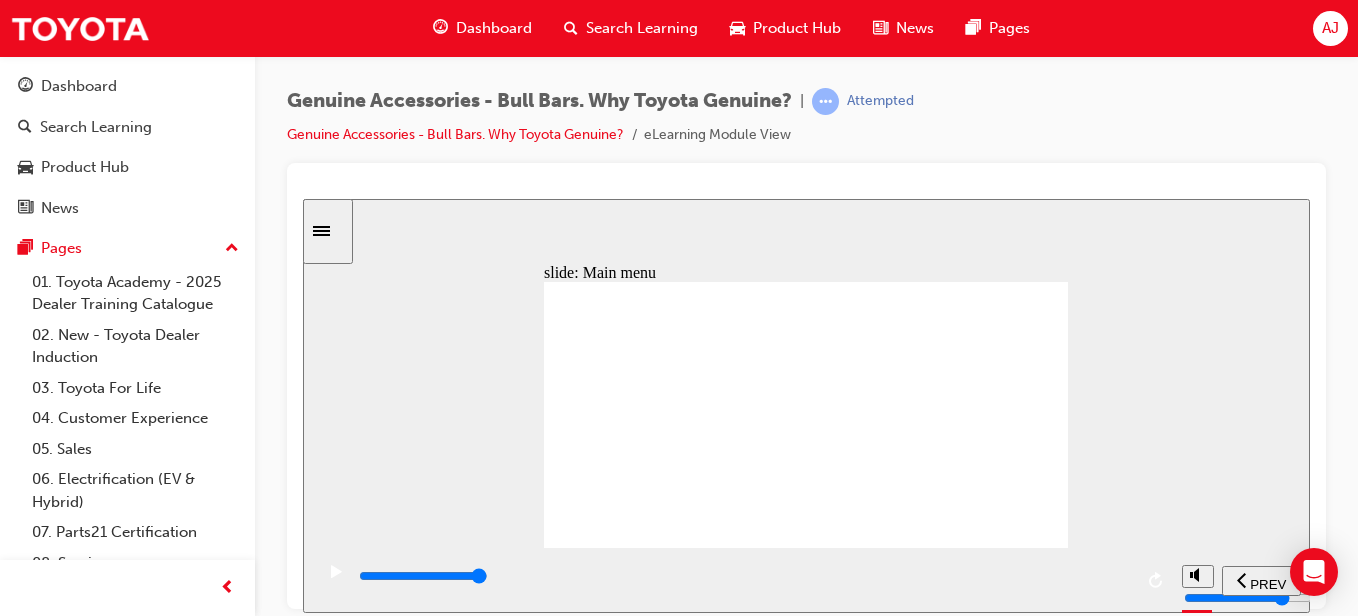 click 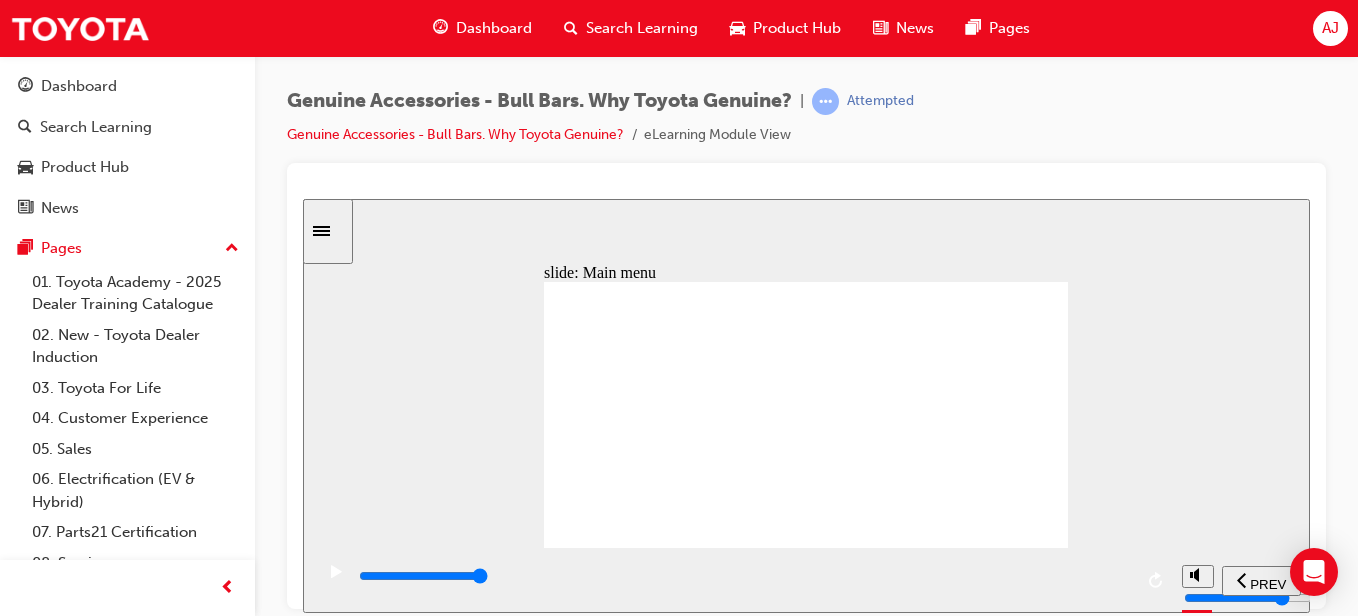 click 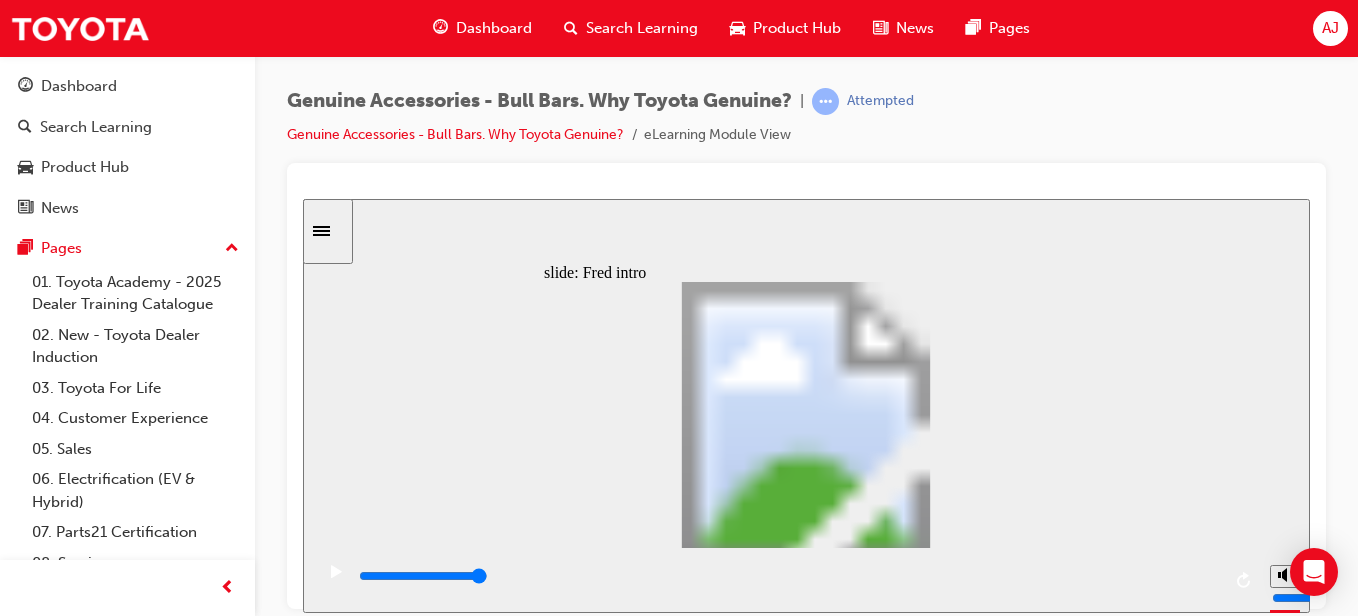 click 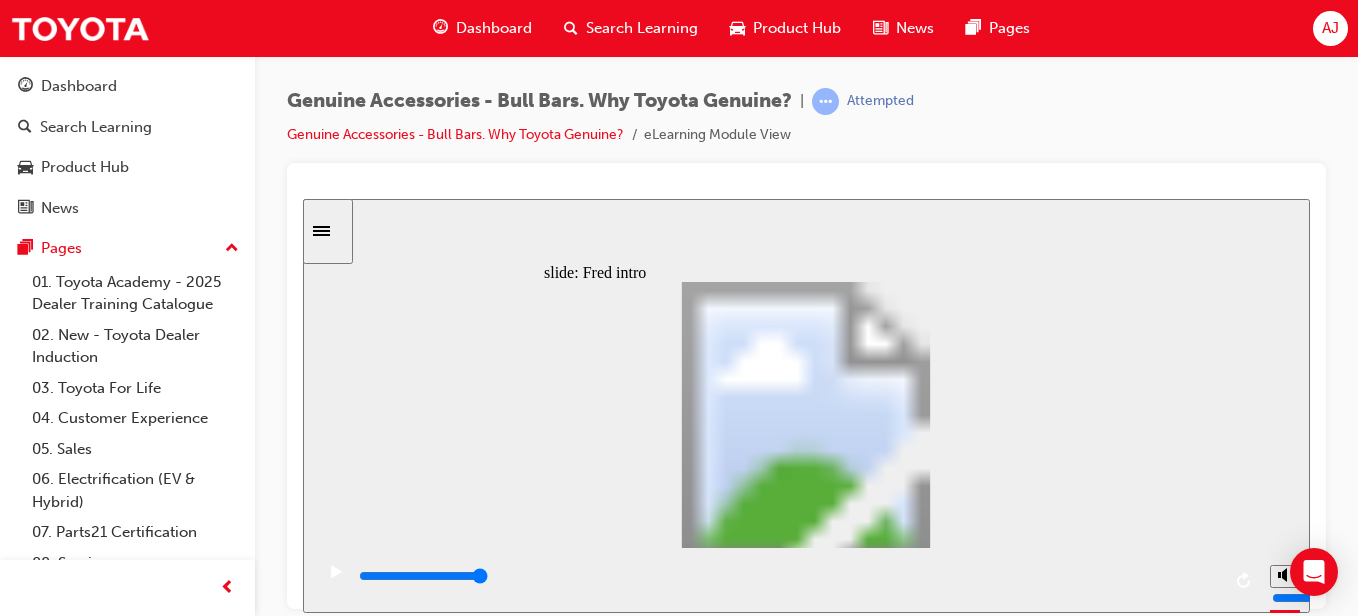 click 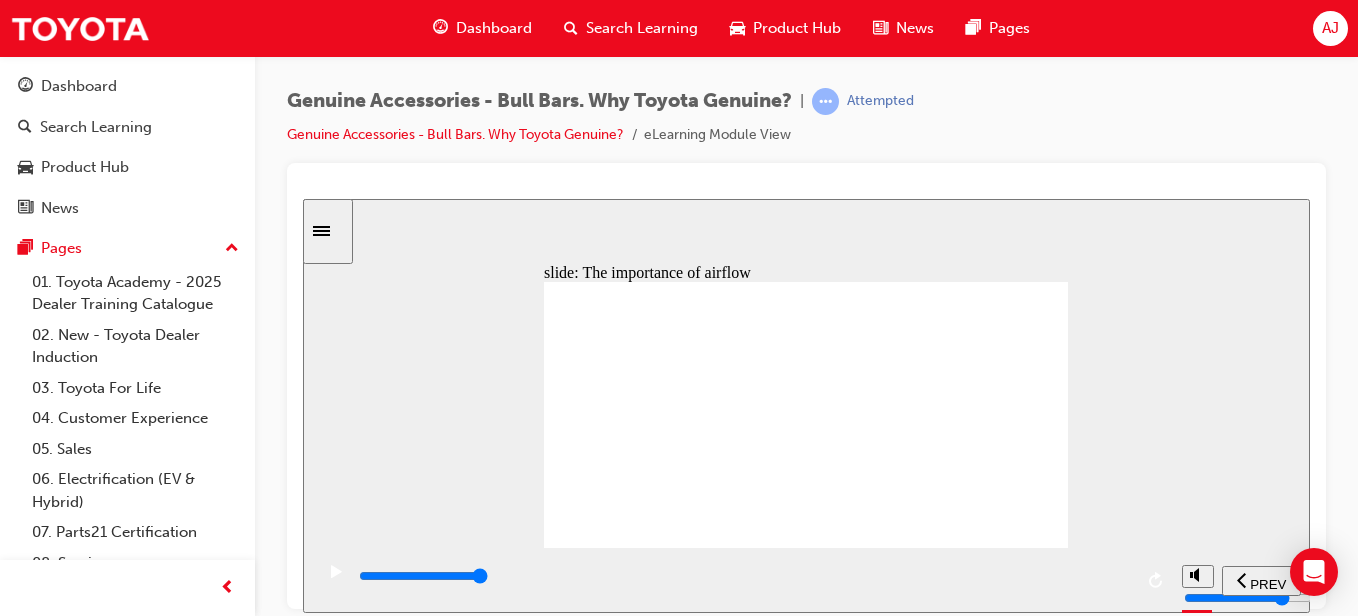 click 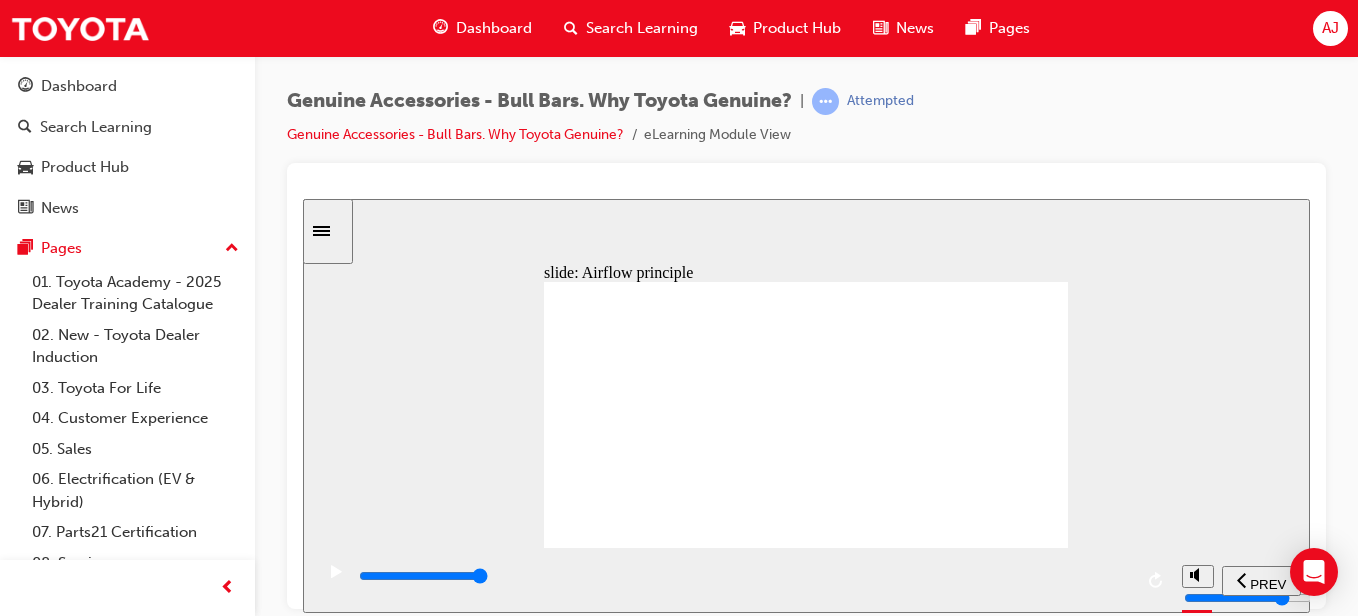 click 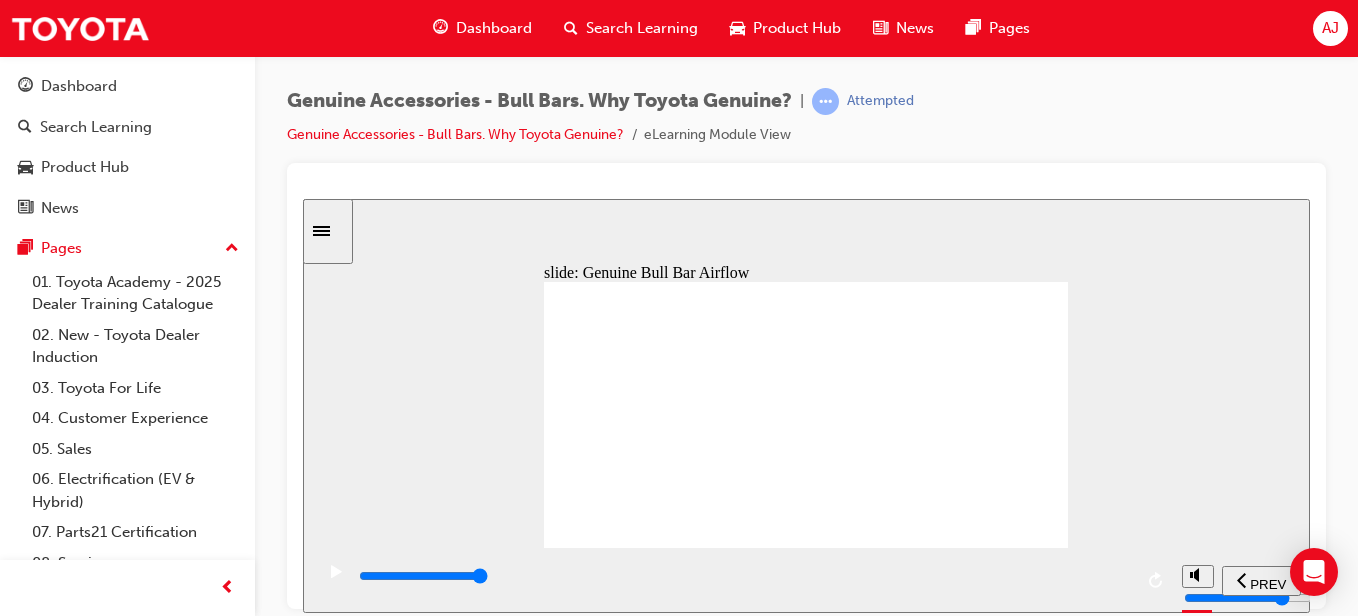 click 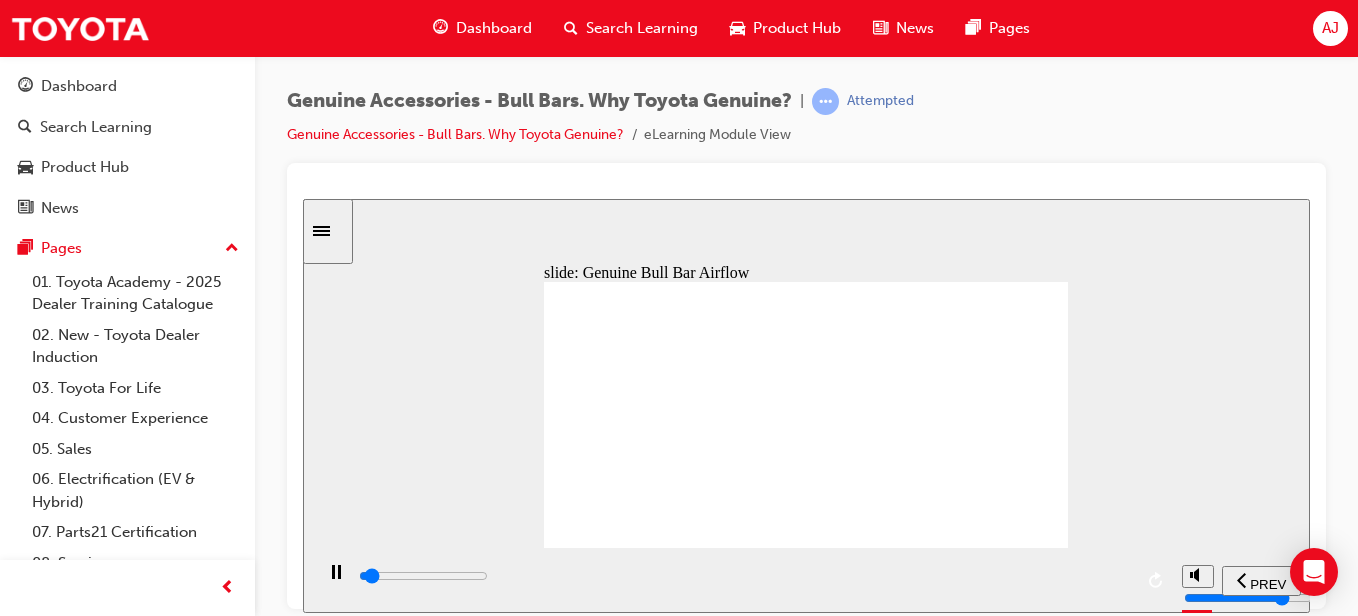 click 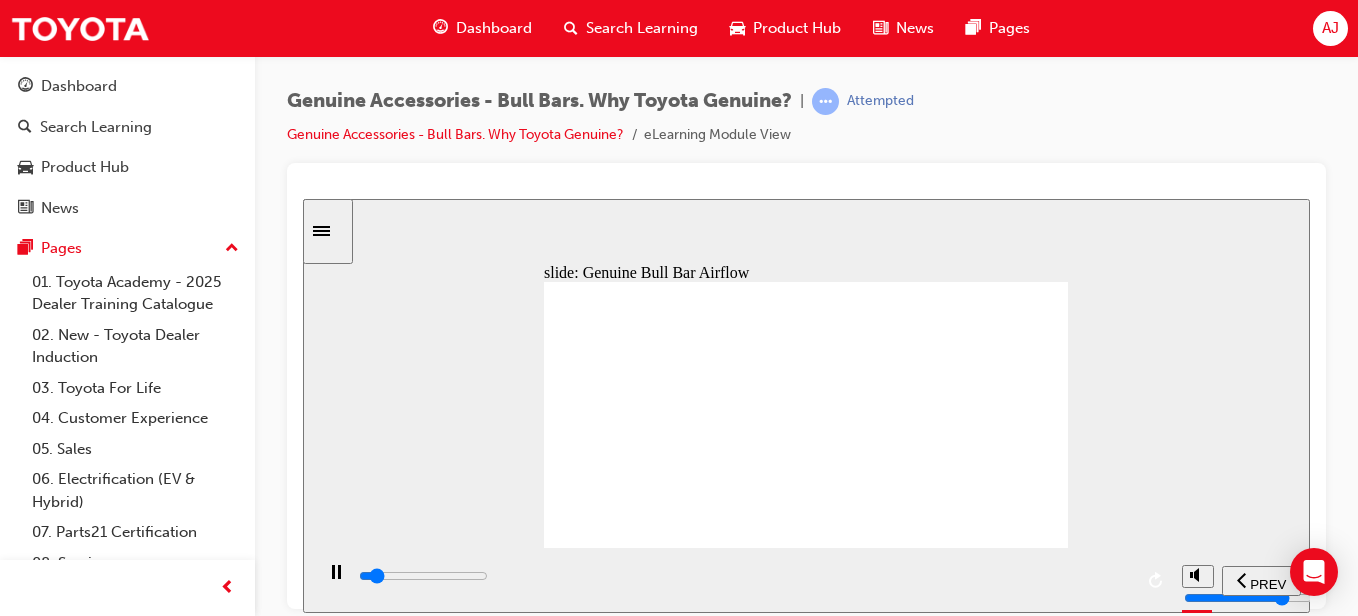 click 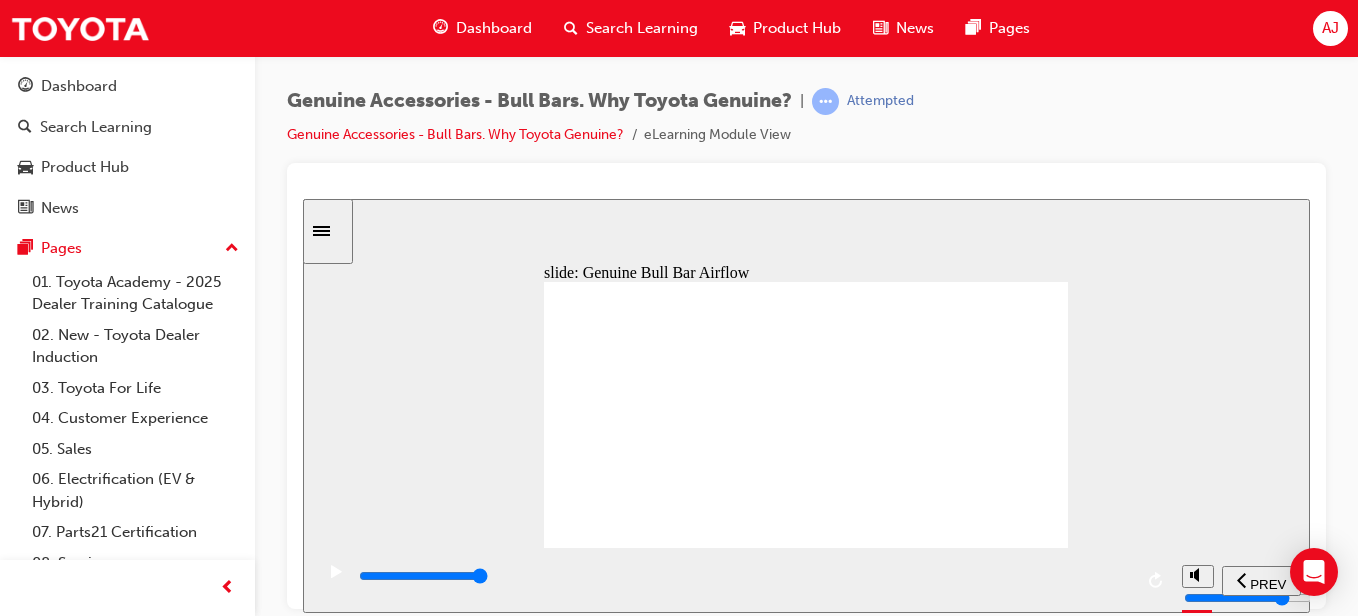 click 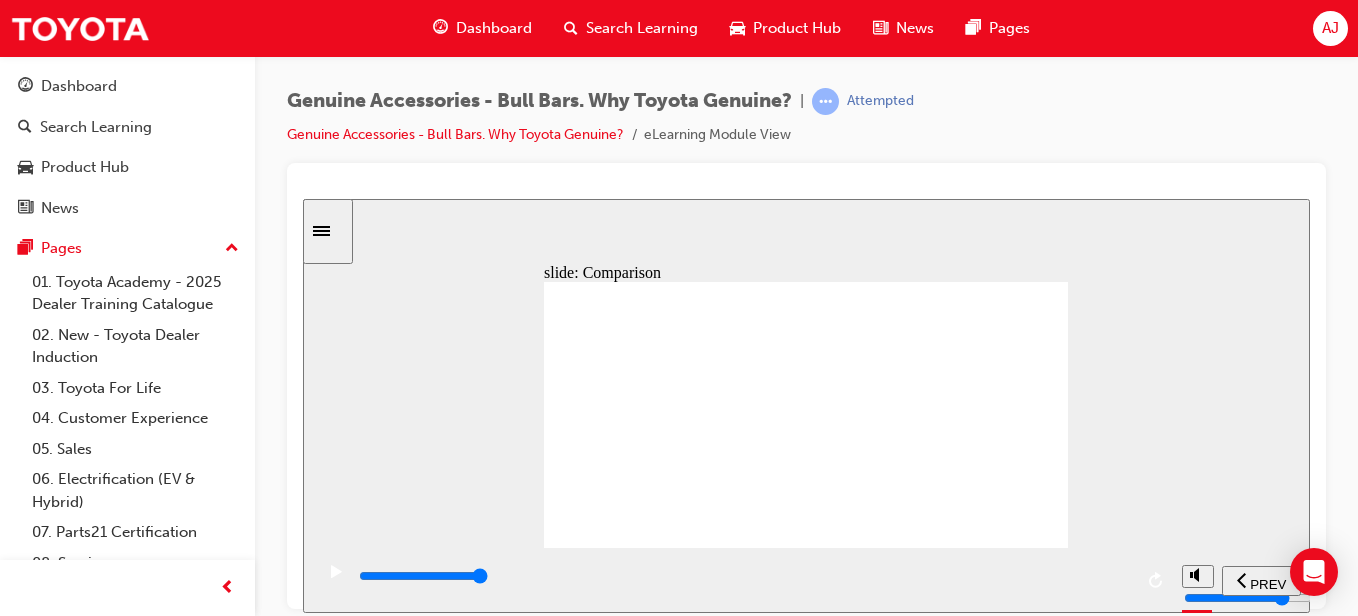 click 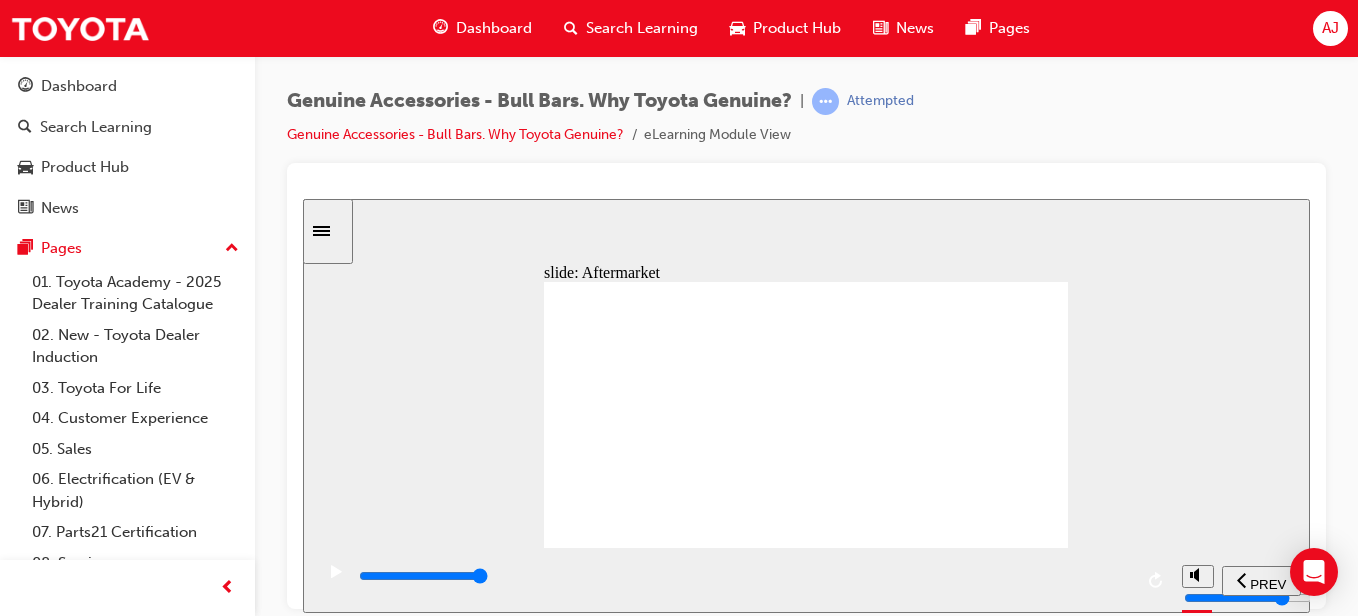 click 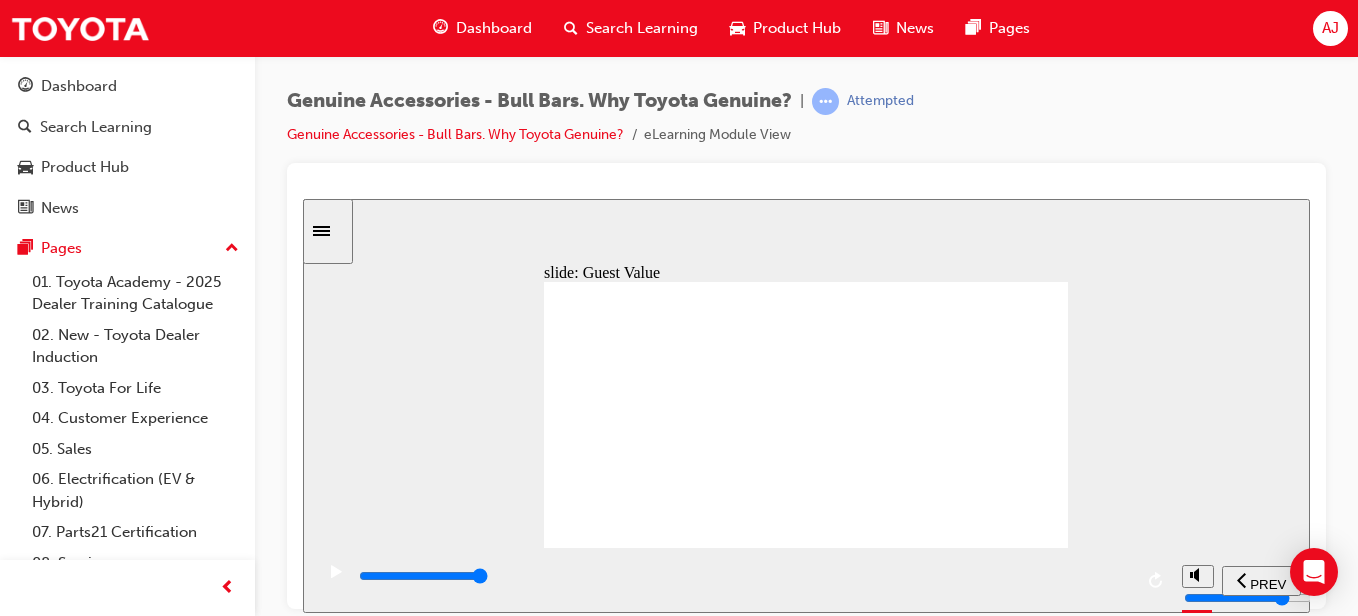 click 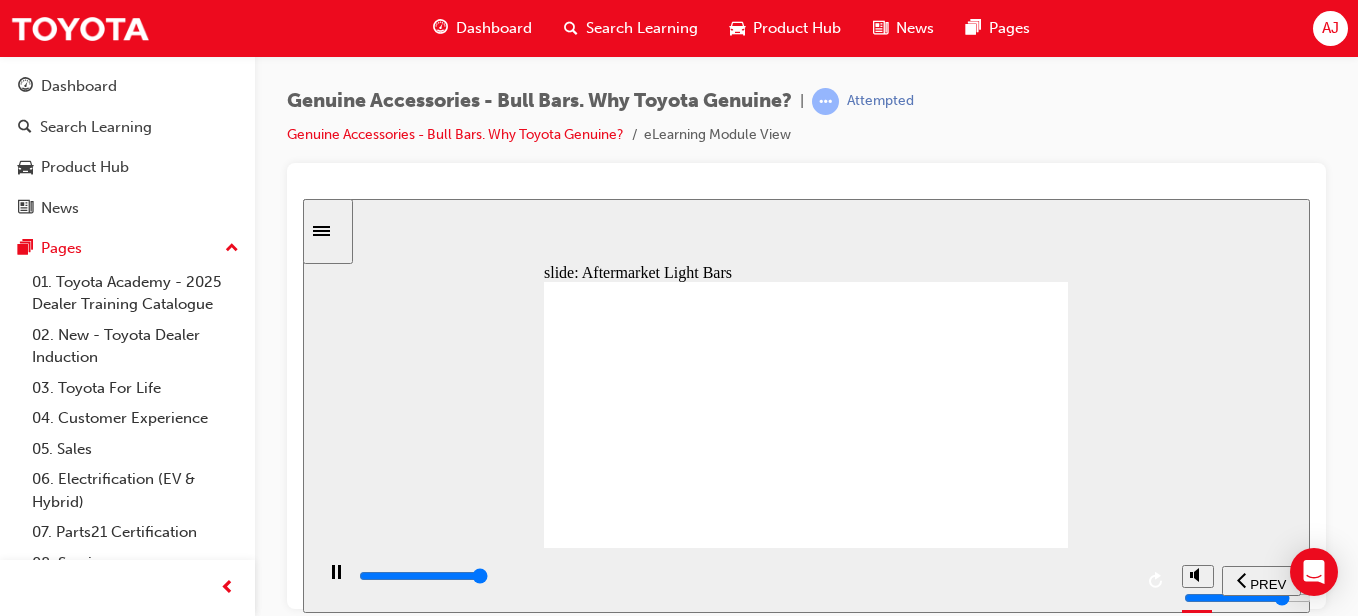 type on "16000" 